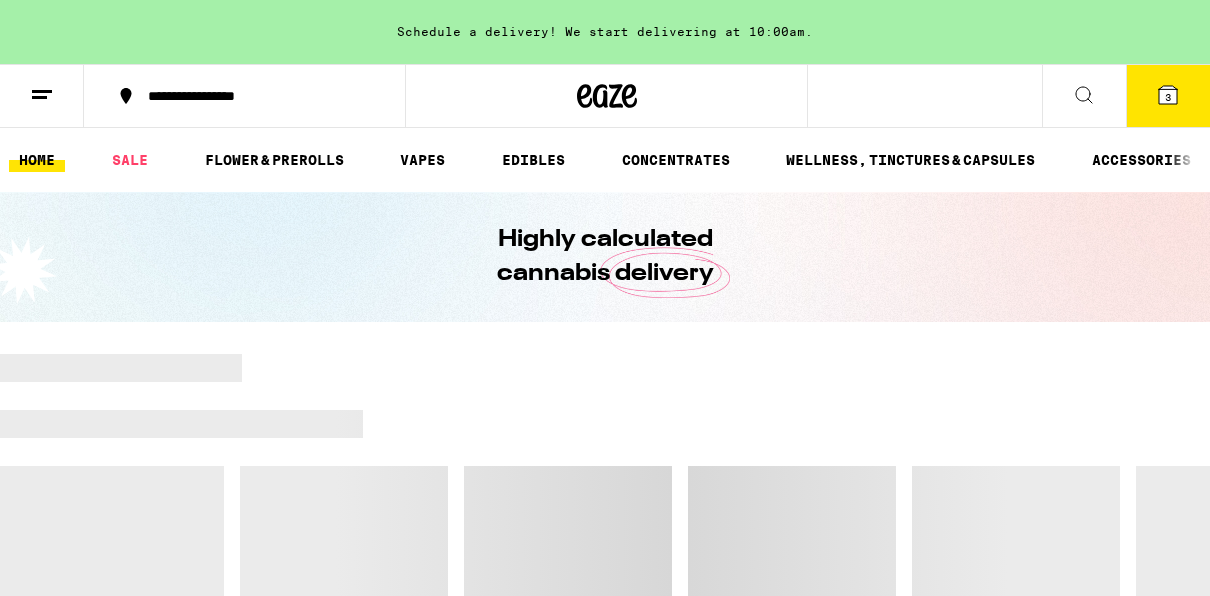 scroll, scrollTop: 0, scrollLeft: 0, axis: both 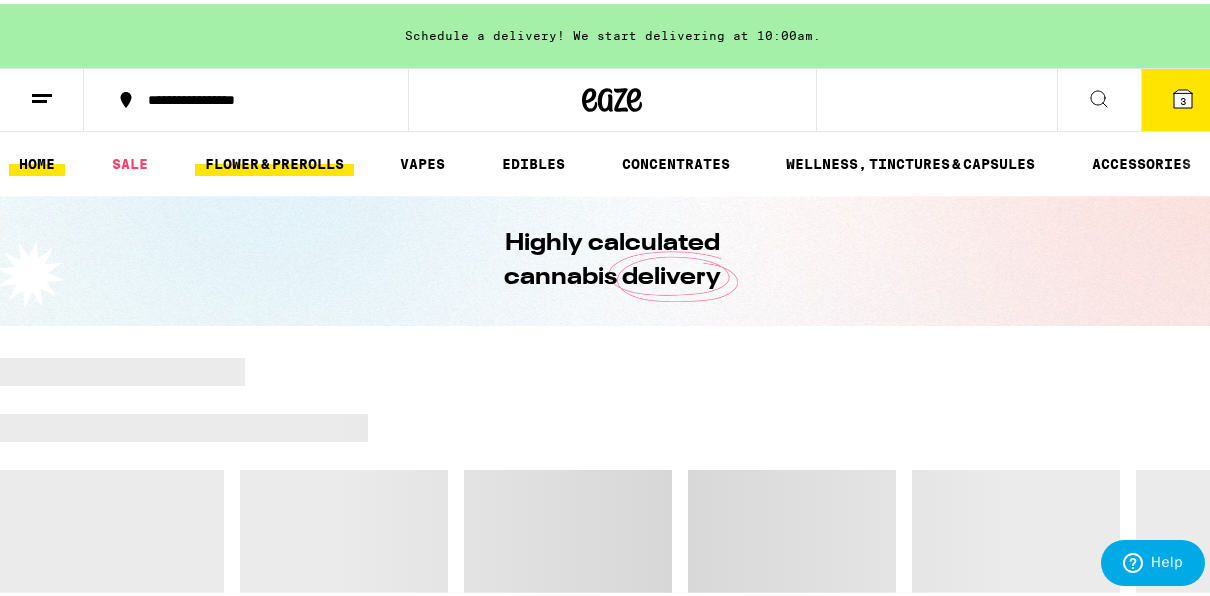 click on "FLOWER & PREROLLS" at bounding box center [274, 160] 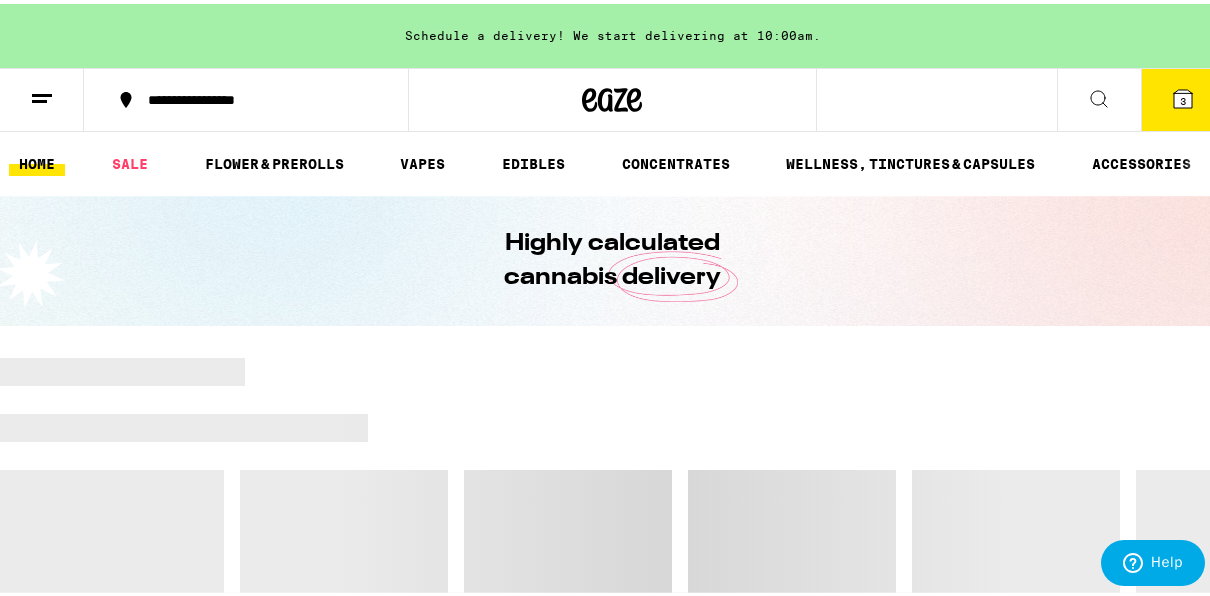 scroll, scrollTop: 0, scrollLeft: 0, axis: both 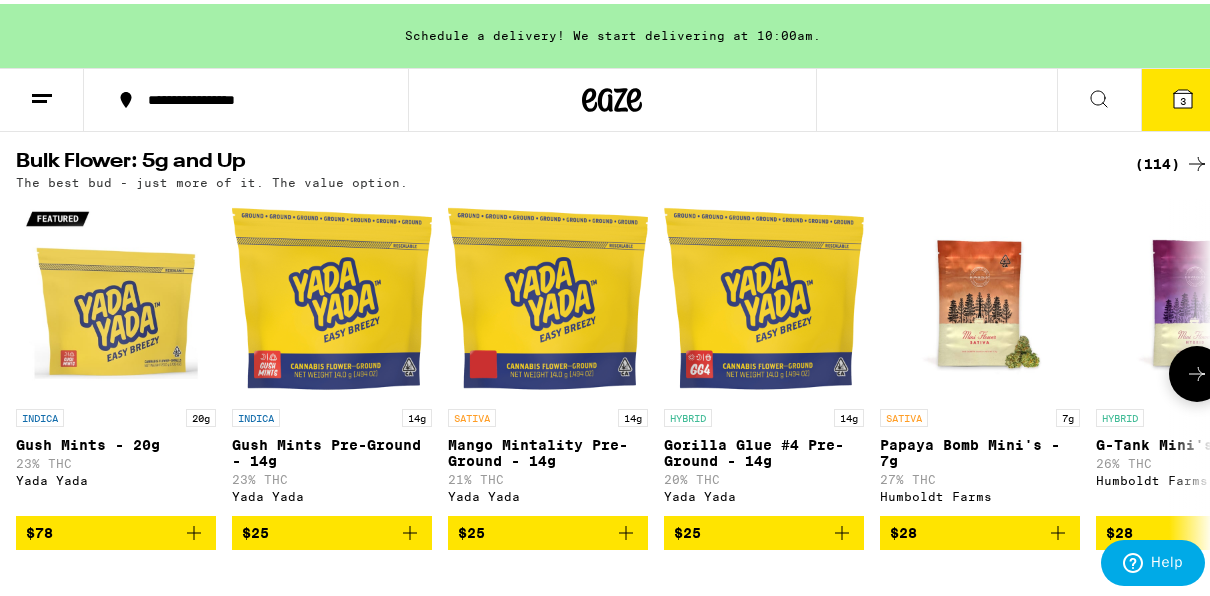 click 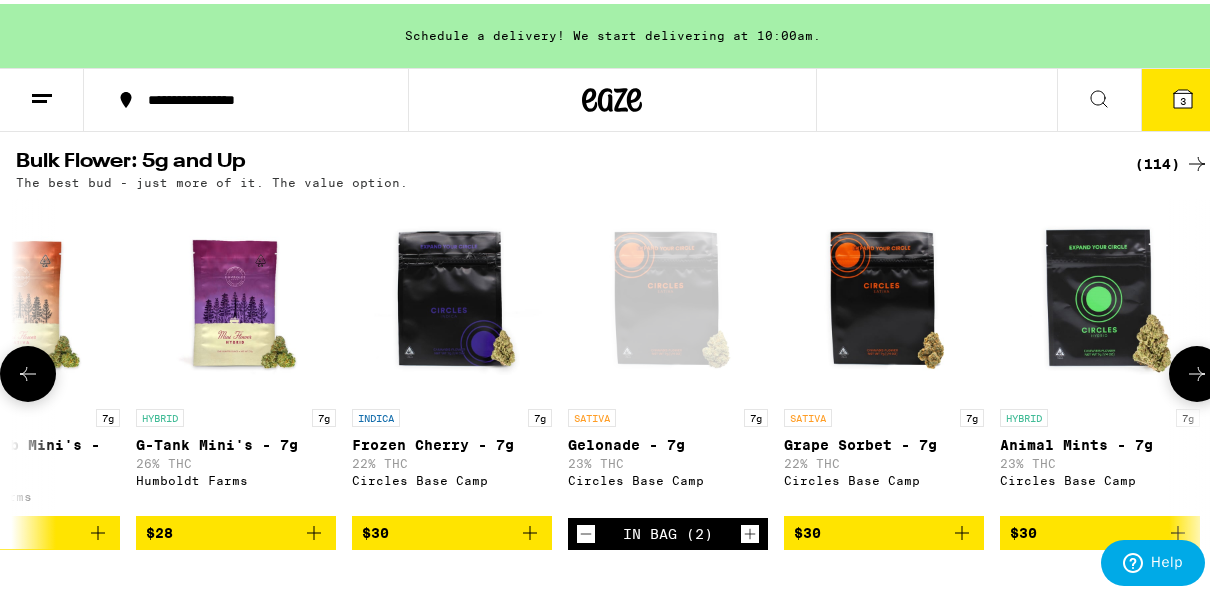 click 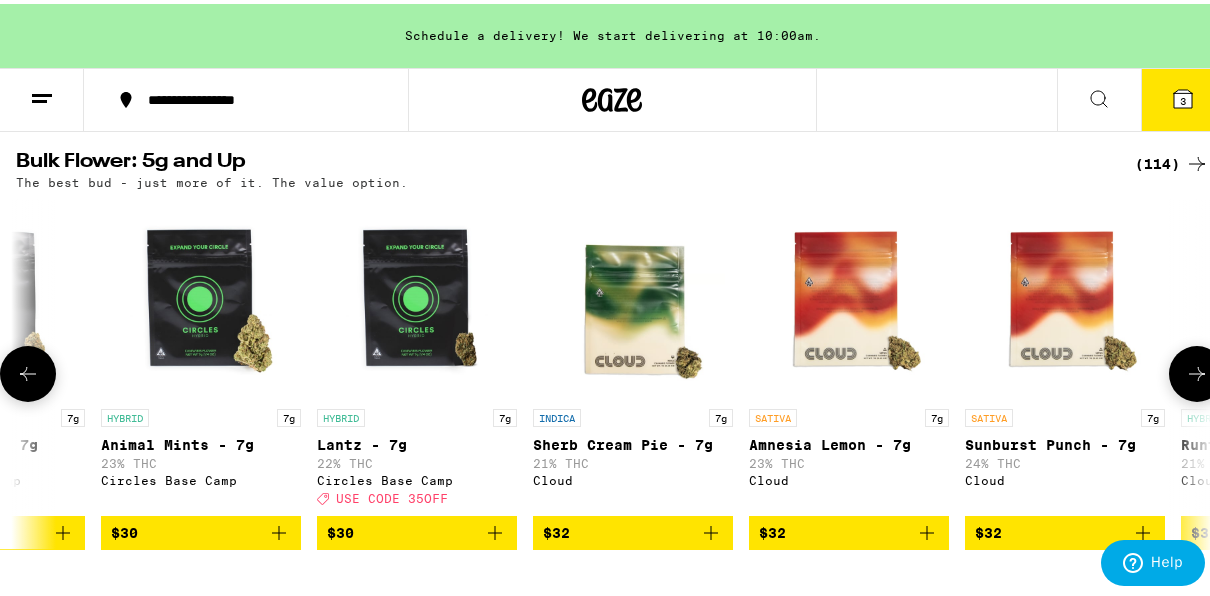 scroll, scrollTop: 0, scrollLeft: 1920, axis: horizontal 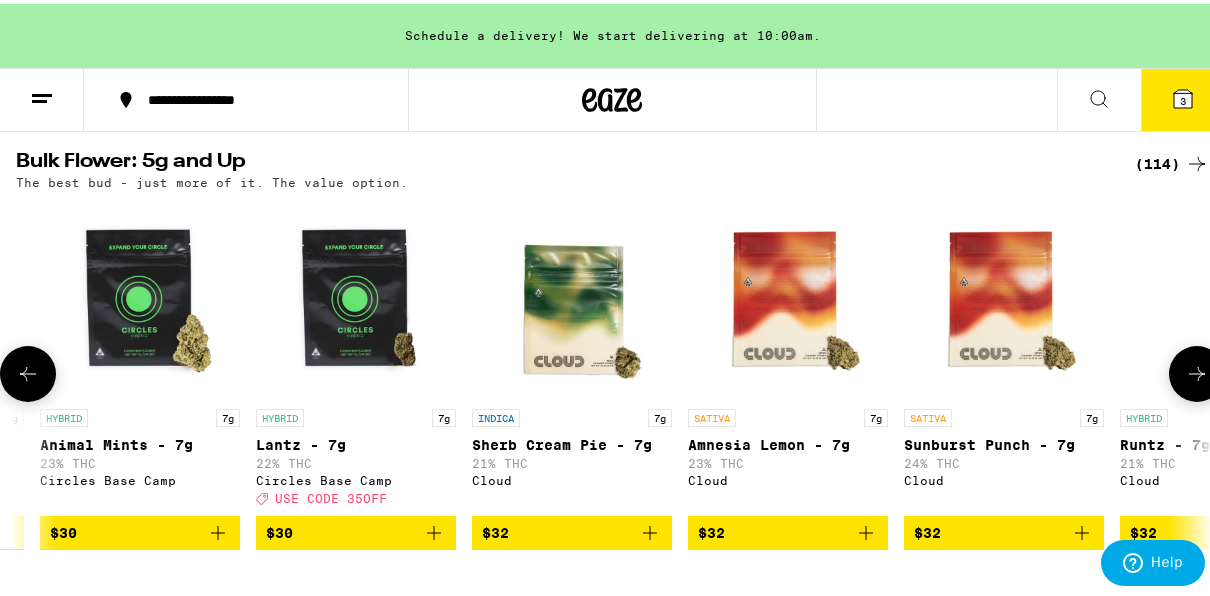 click 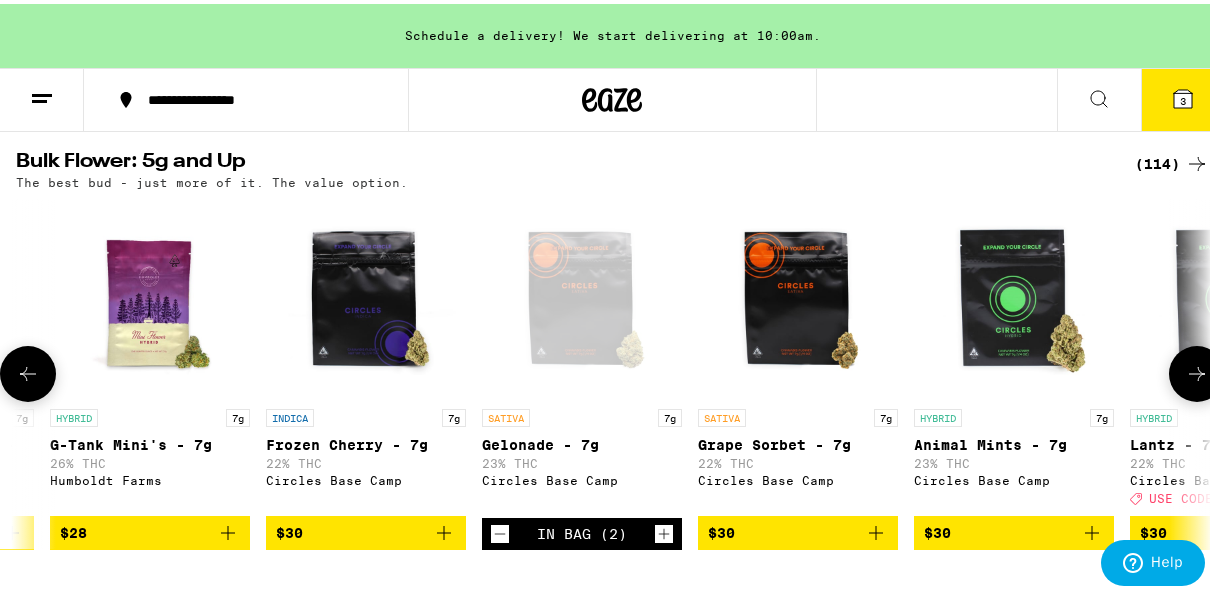 scroll, scrollTop: 0, scrollLeft: 960, axis: horizontal 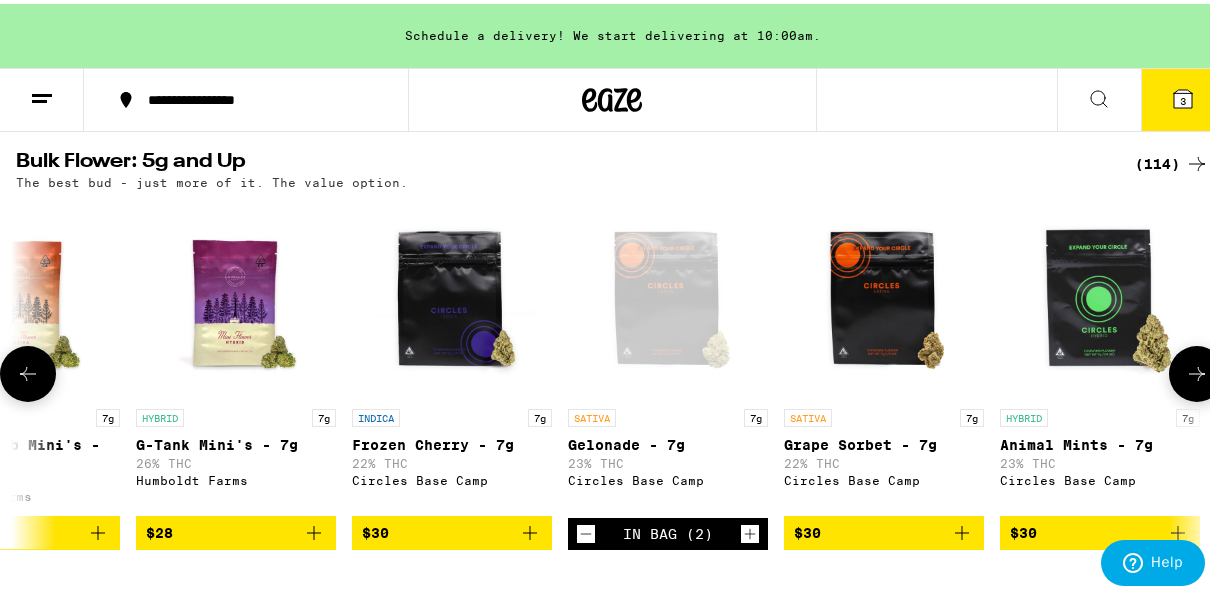 click 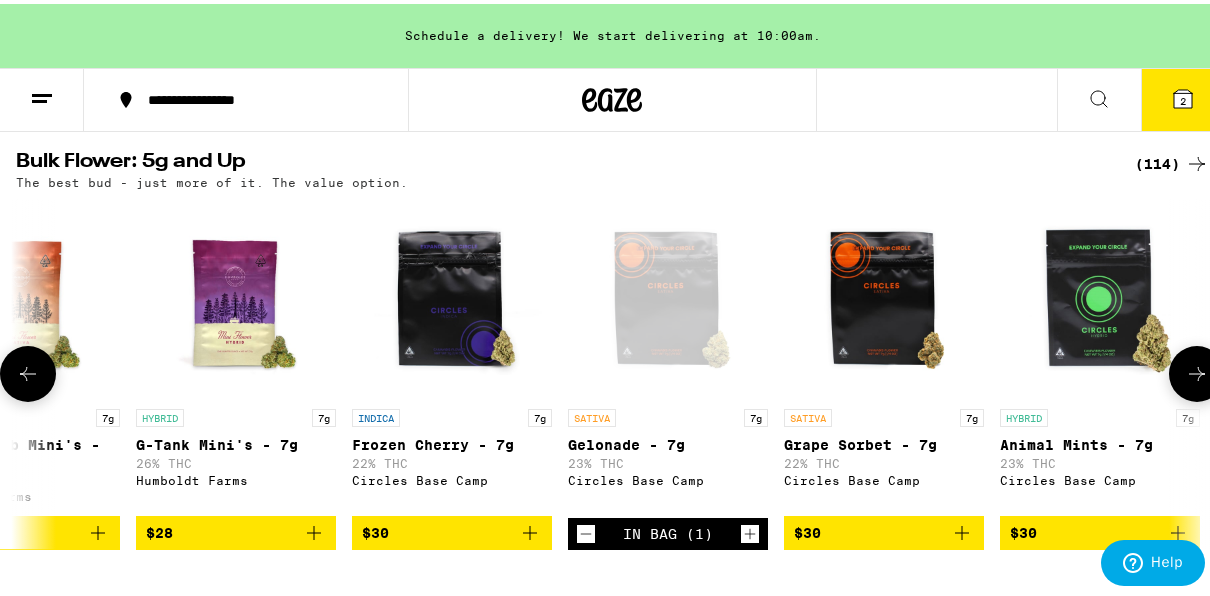 click 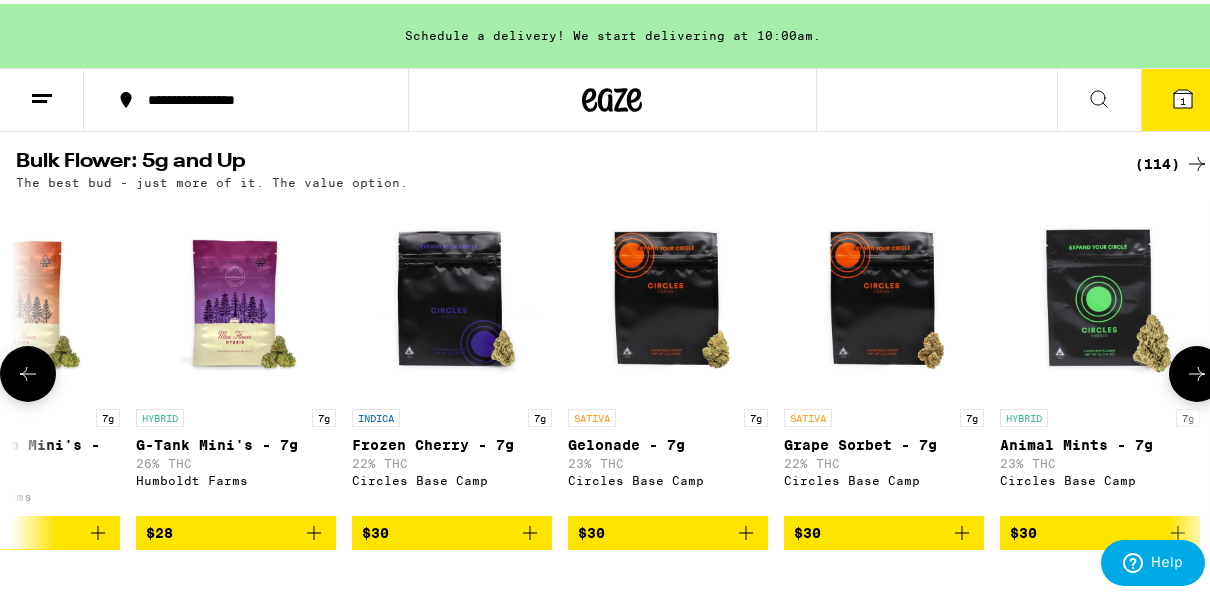 click on "HYBRID 7g Animal Mints - 7g 23% THC Circles Base Camp" at bounding box center [1100, 353] 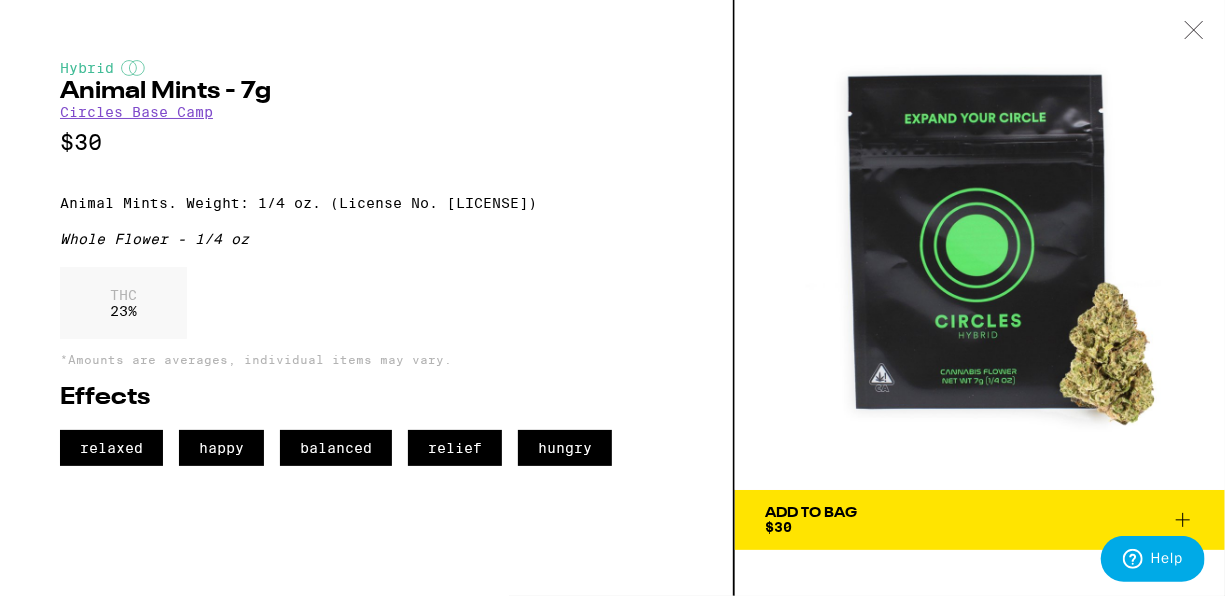 click at bounding box center (980, 245) 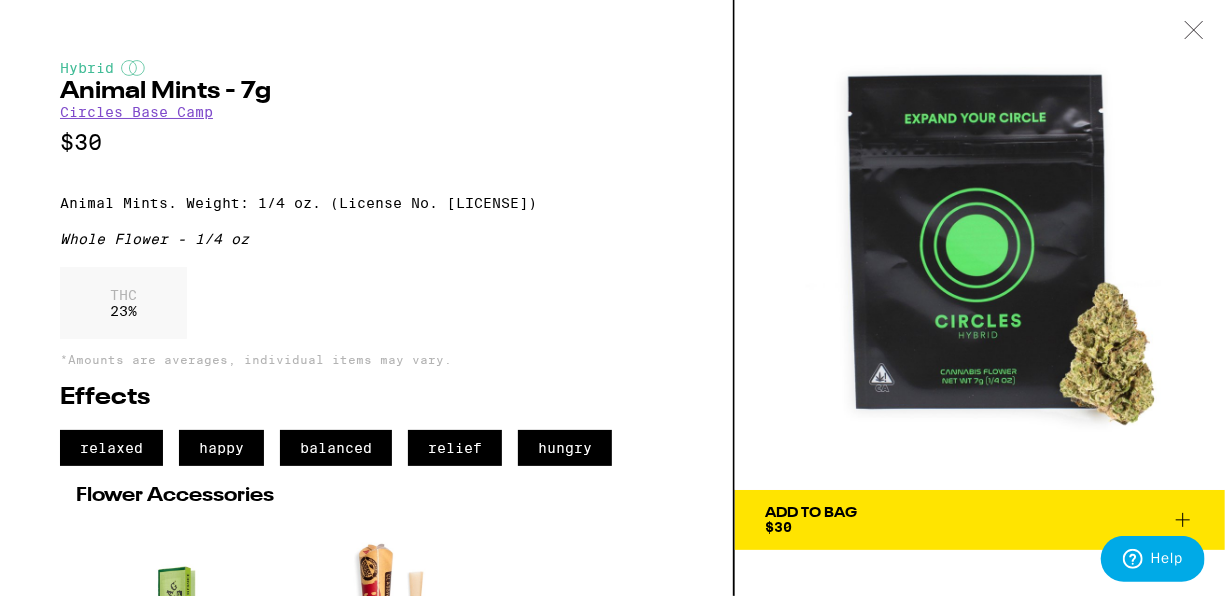 click 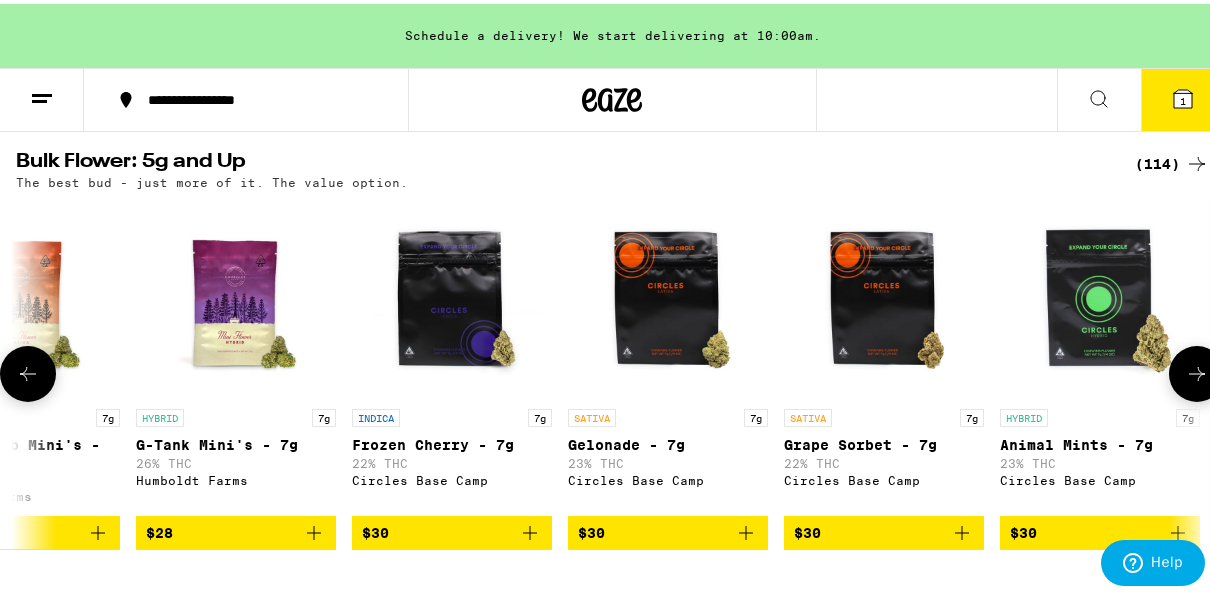 click 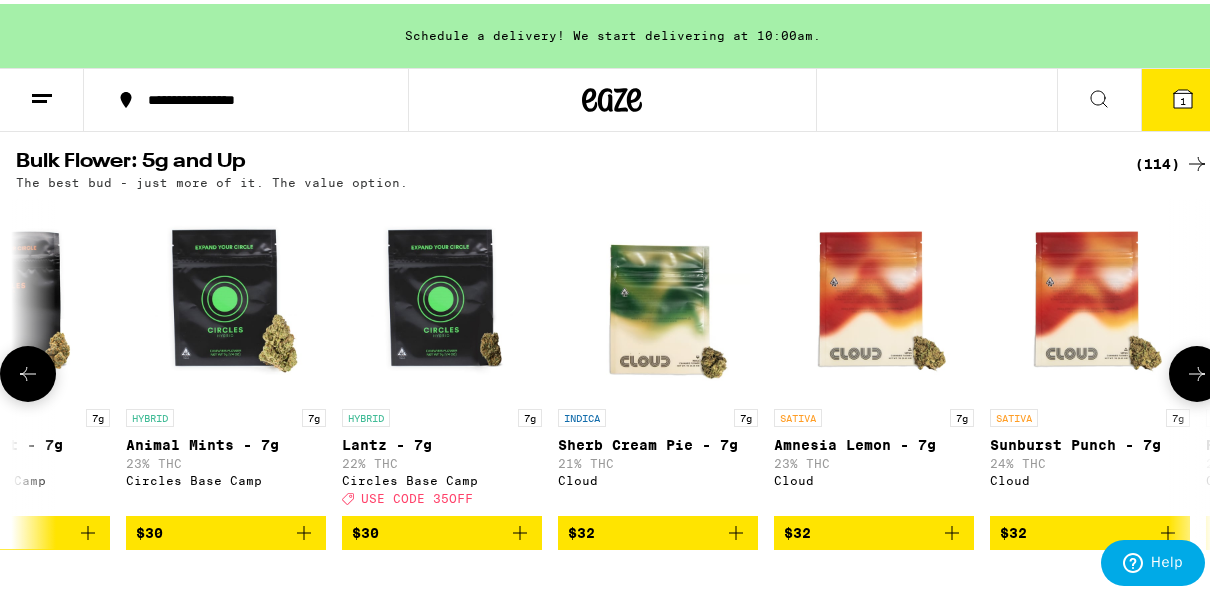 scroll, scrollTop: 0, scrollLeft: 1920, axis: horizontal 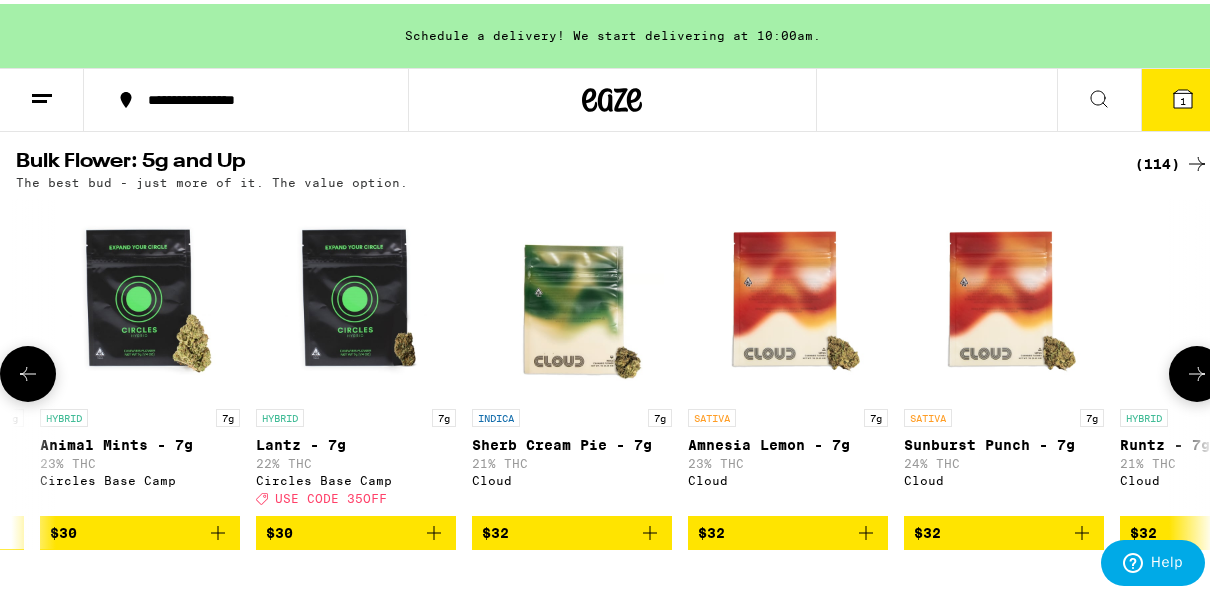 click 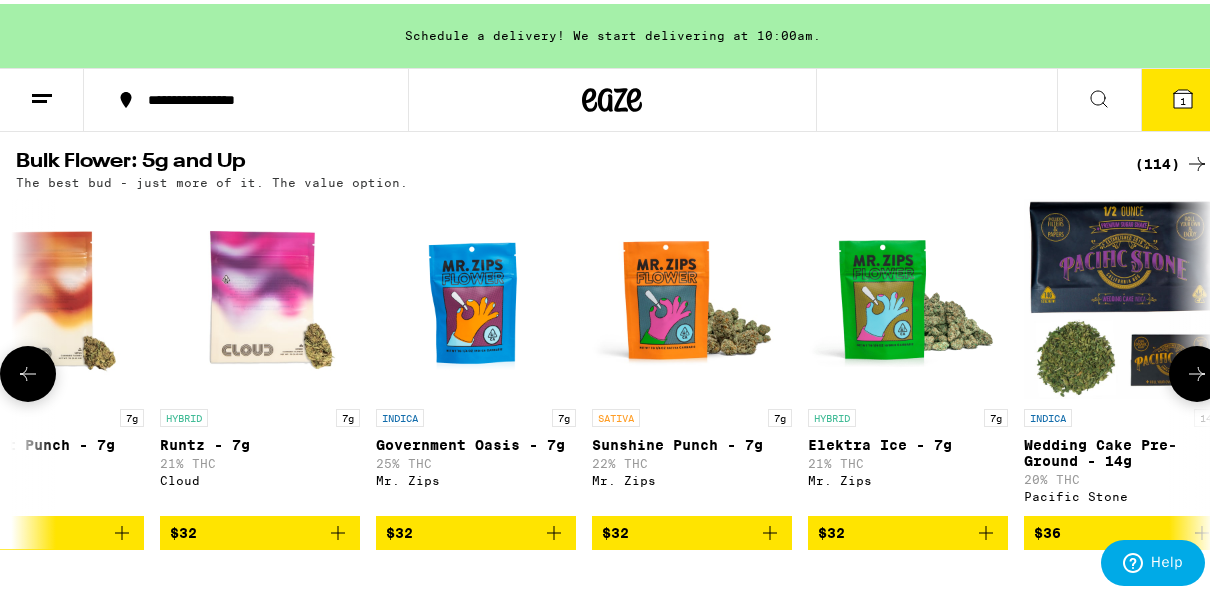 click 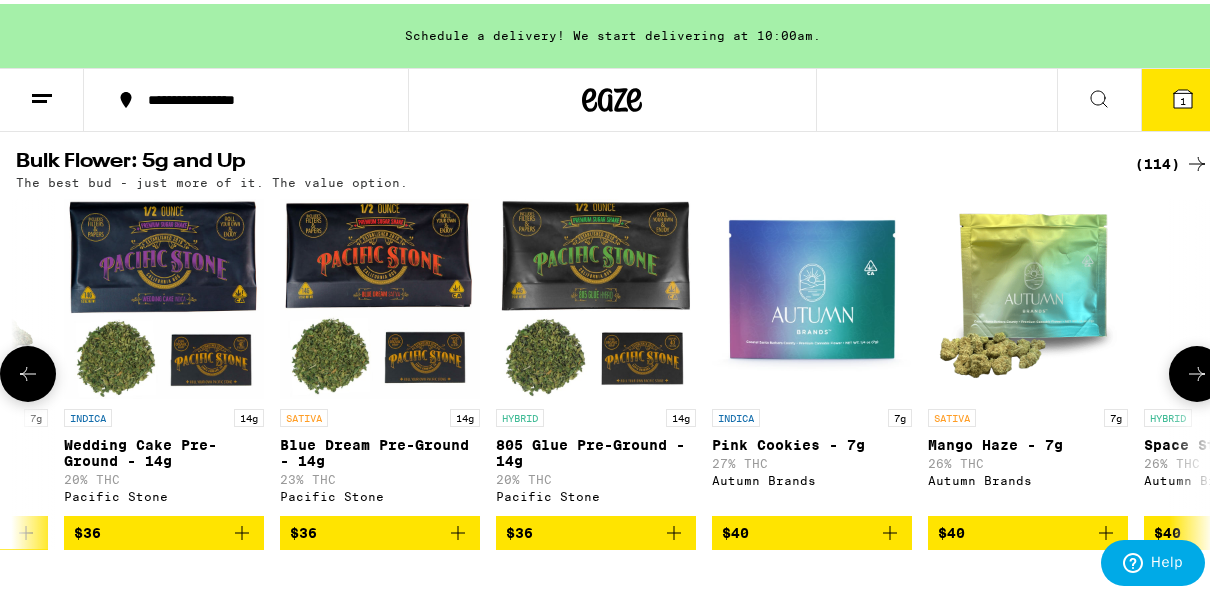click 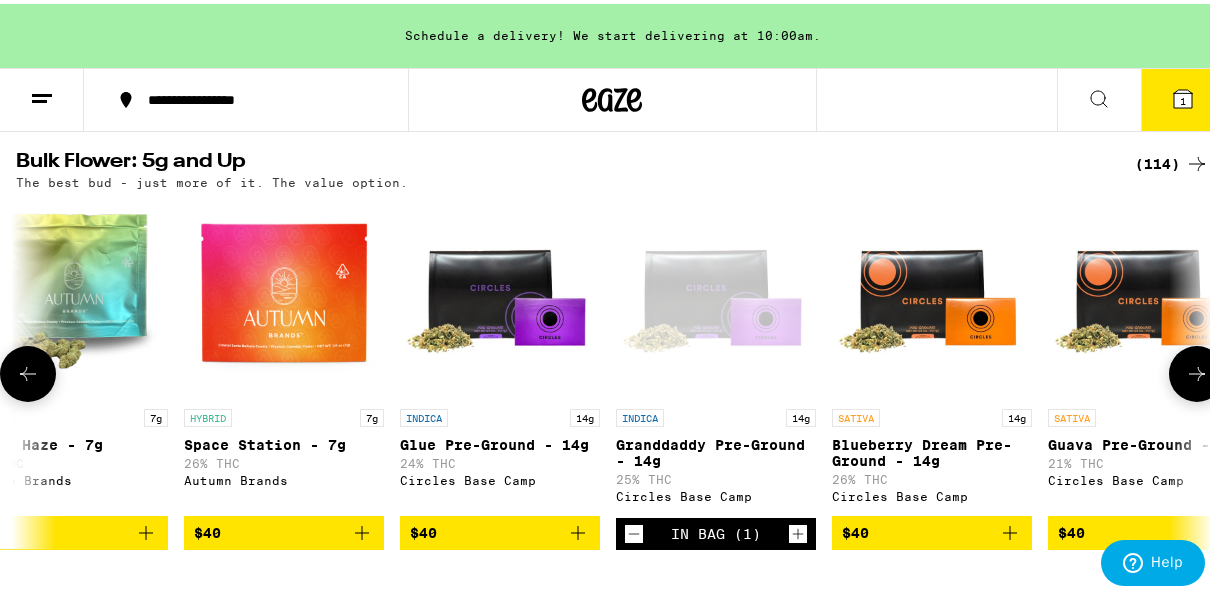 click 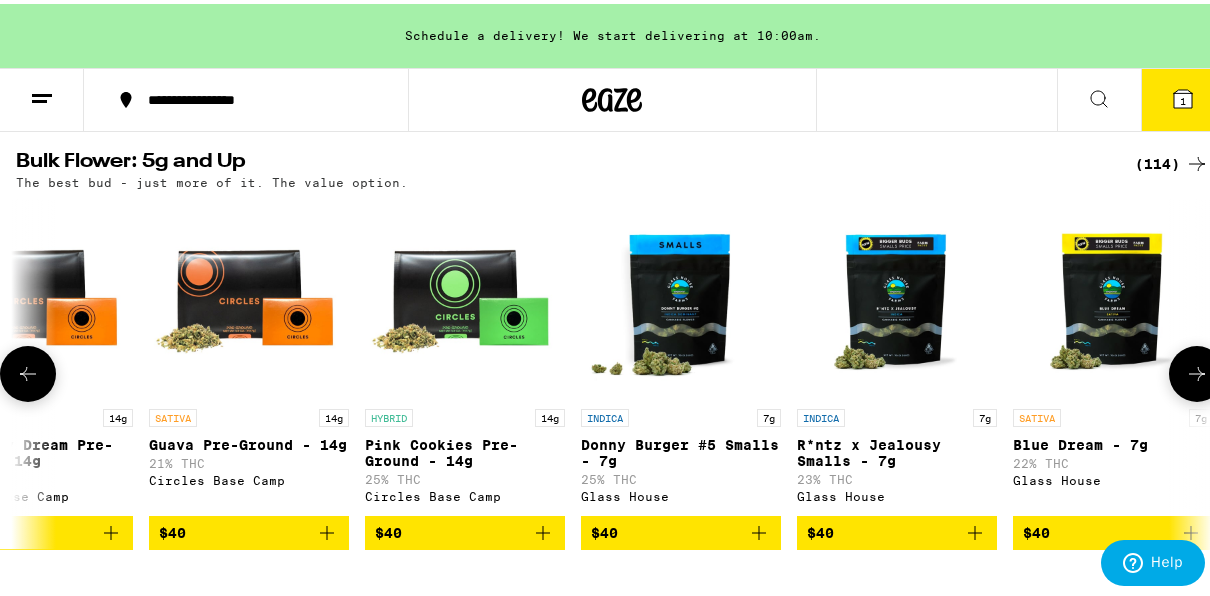 scroll, scrollTop: 0, scrollLeft: 5760, axis: horizontal 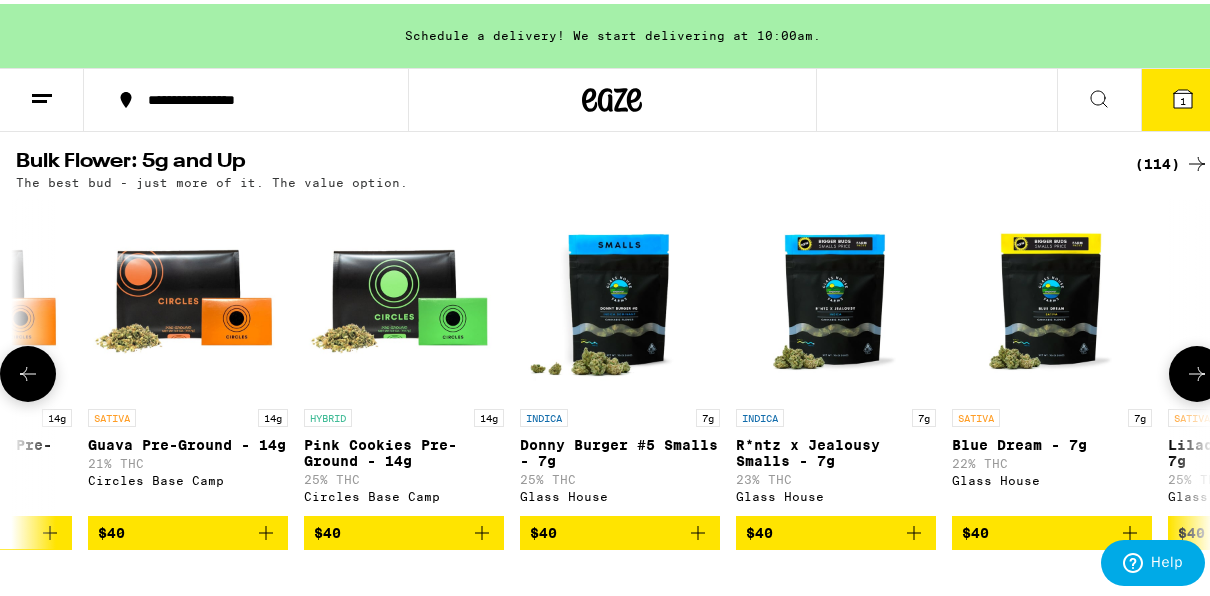 click at bounding box center (28, 370) 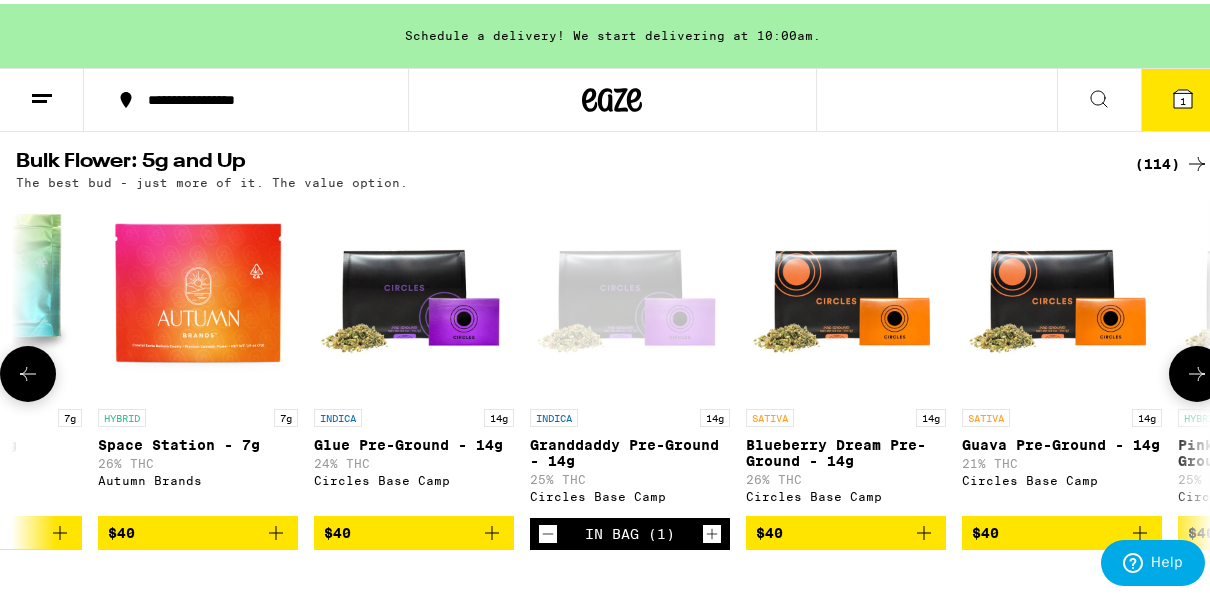 scroll, scrollTop: 0, scrollLeft: 4800, axis: horizontal 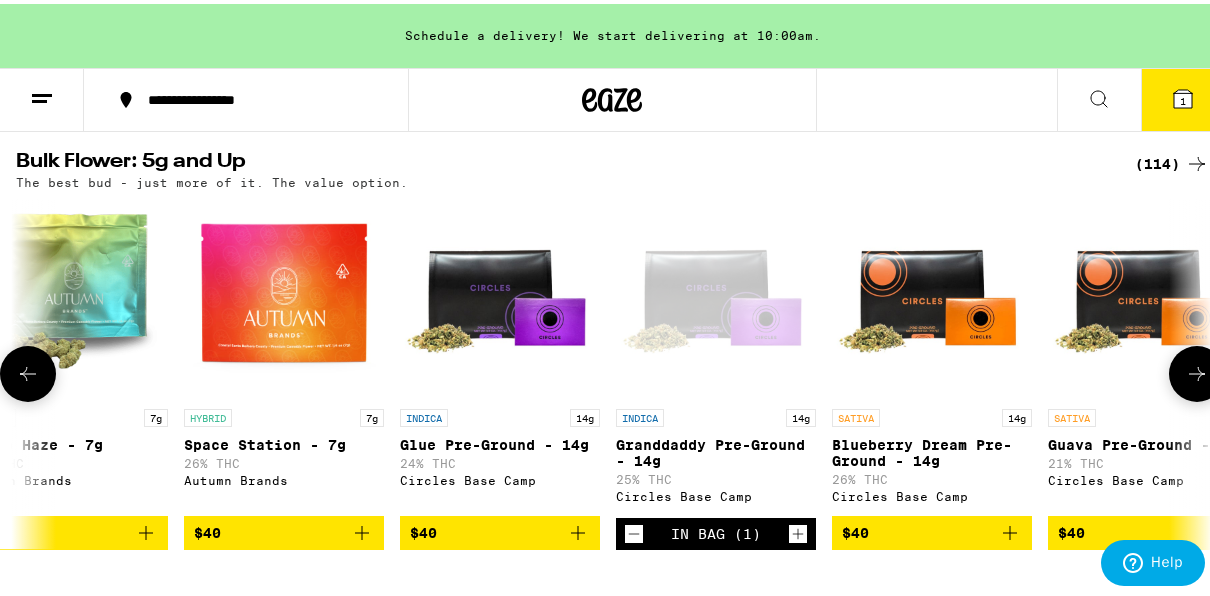 click 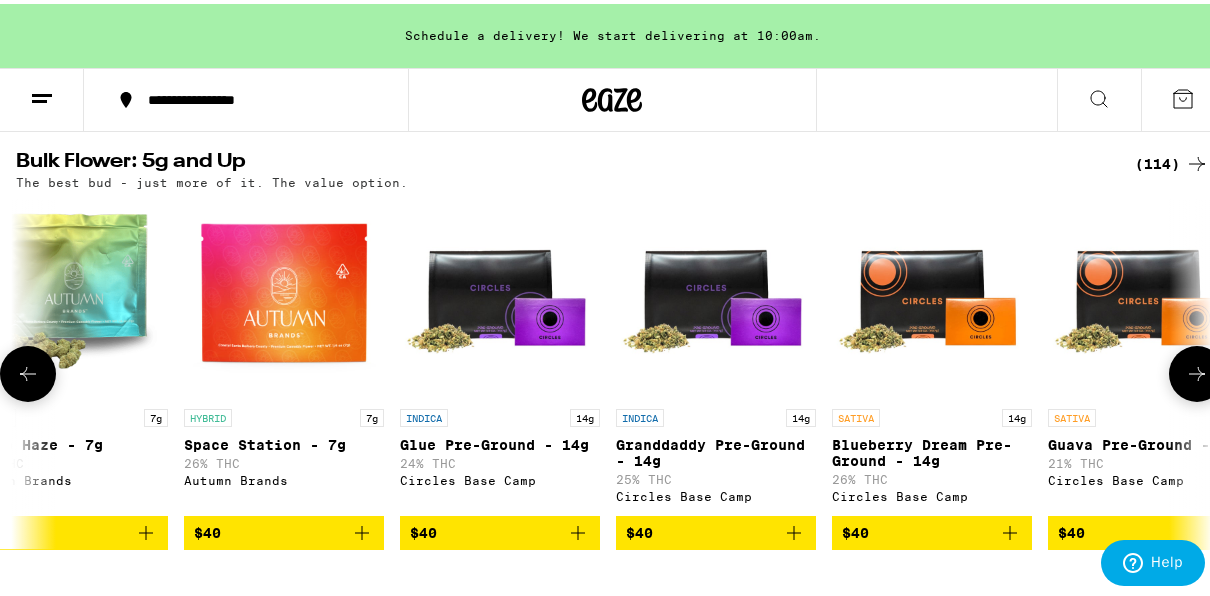 click at bounding box center [1197, 370] 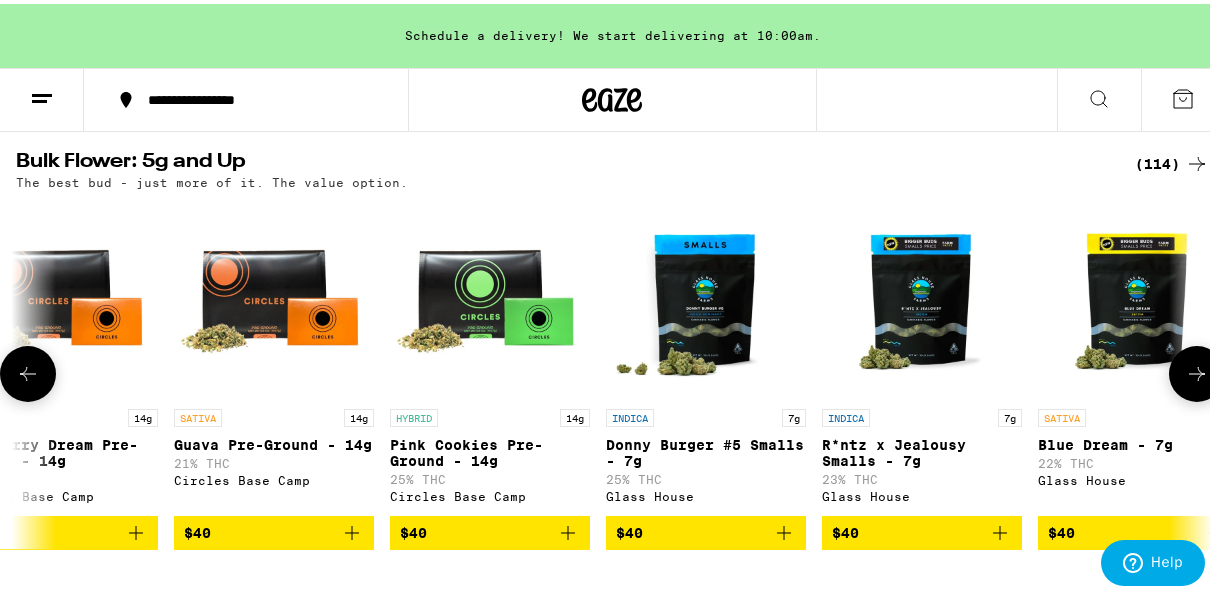scroll, scrollTop: 0, scrollLeft: 5760, axis: horizontal 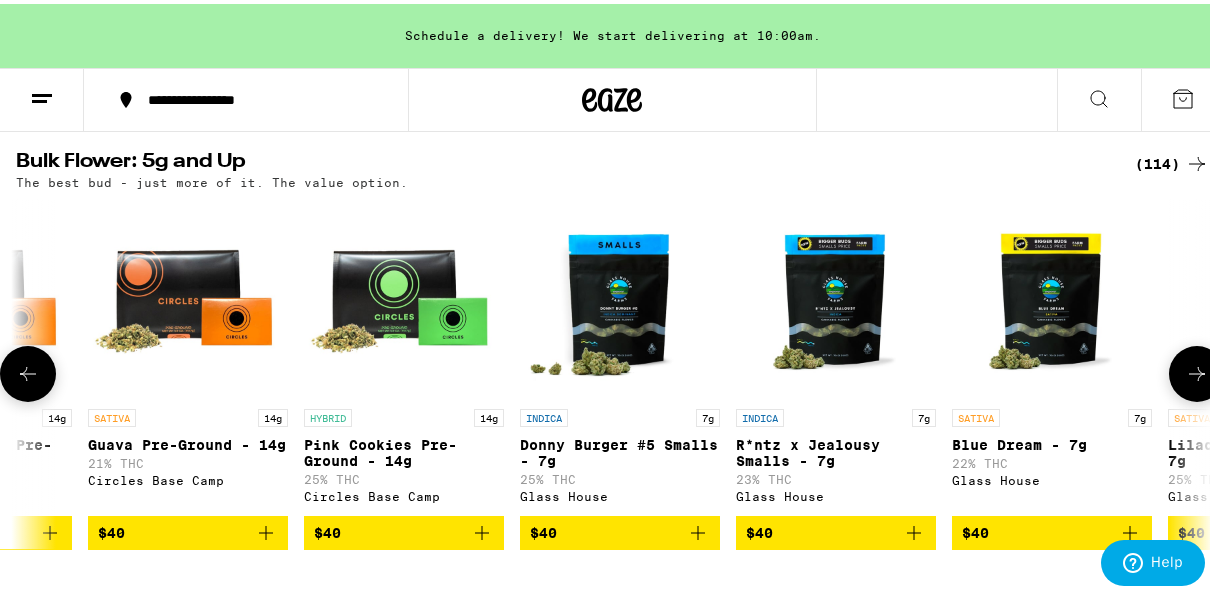 click at bounding box center [1197, 370] 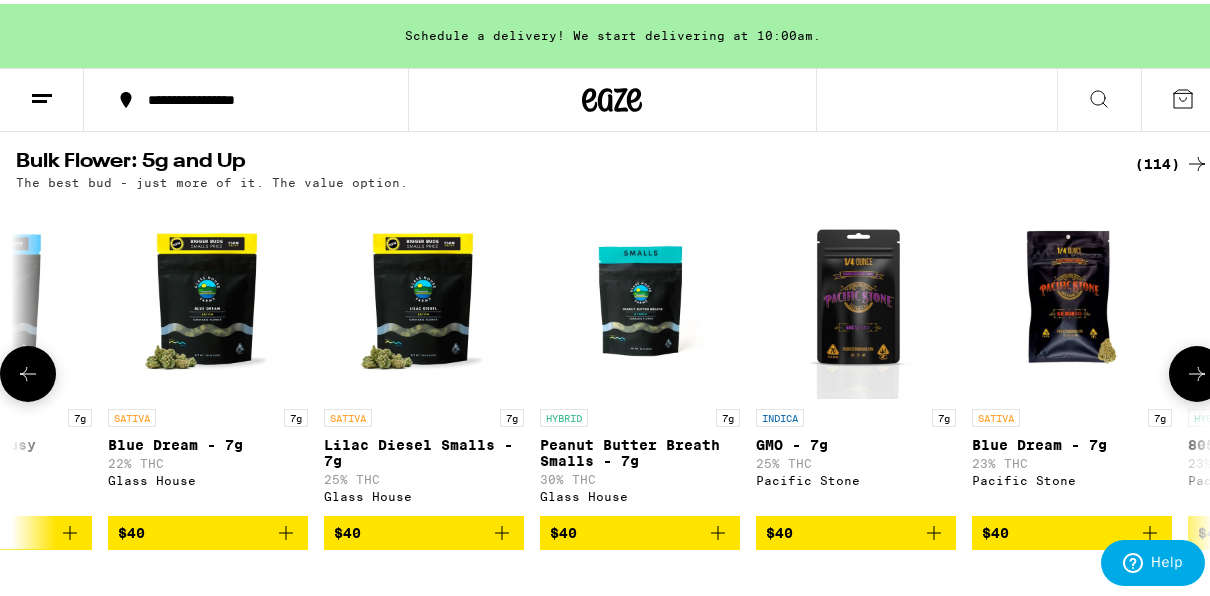 scroll, scrollTop: 0, scrollLeft: 6720, axis: horizontal 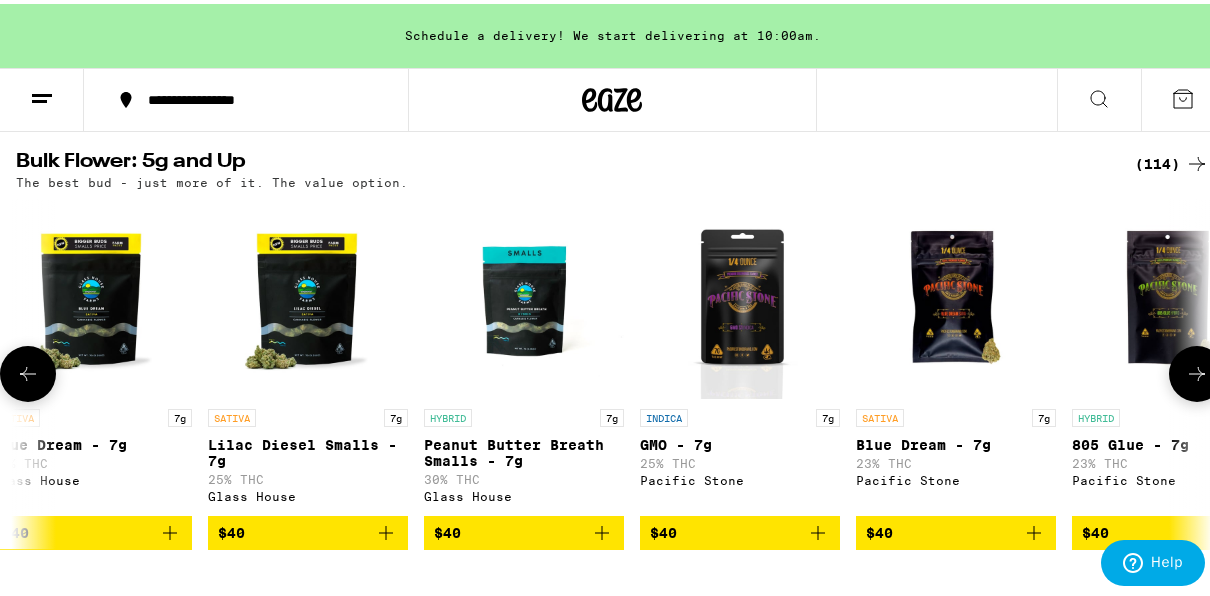 click at bounding box center [1197, 370] 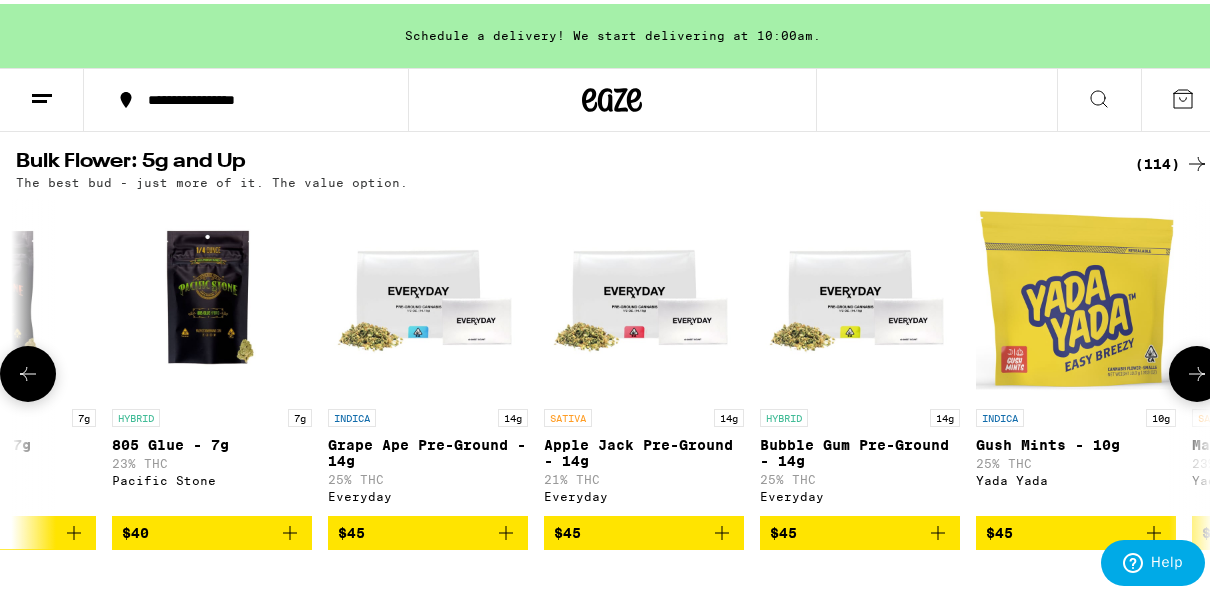 click at bounding box center [1197, 370] 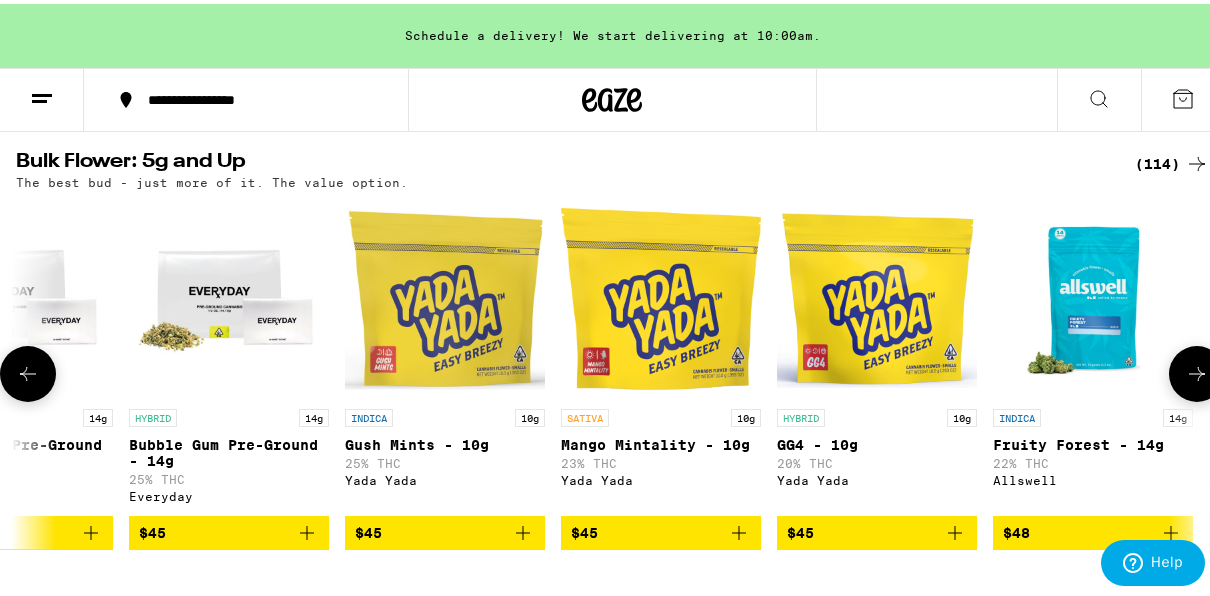scroll, scrollTop: 0, scrollLeft: 8640, axis: horizontal 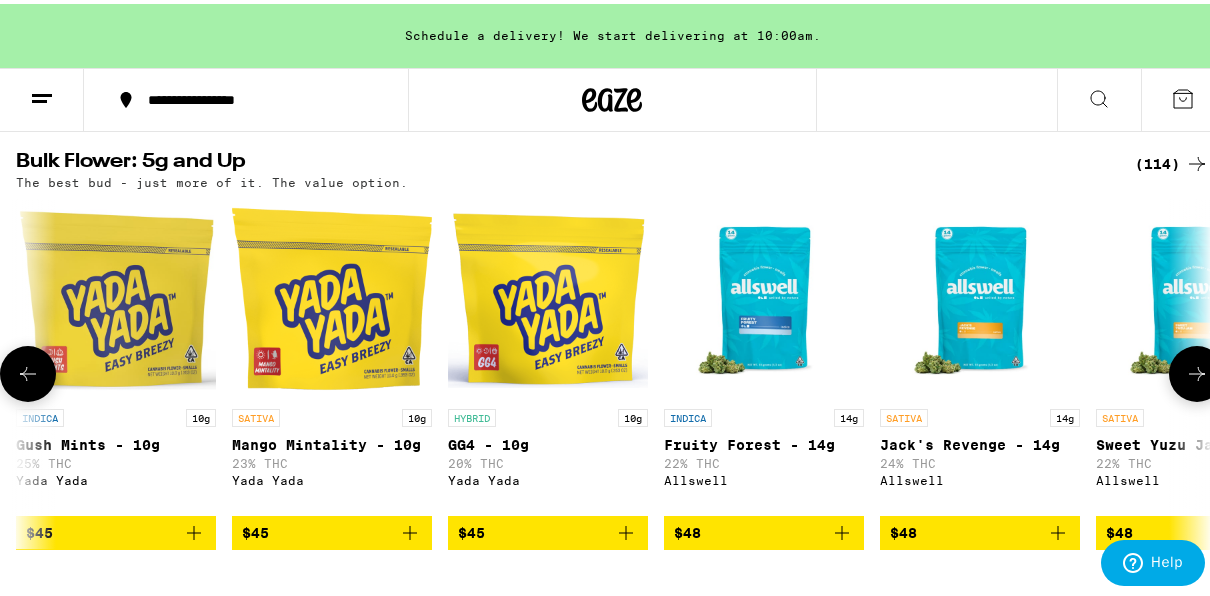 click at bounding box center [1197, 370] 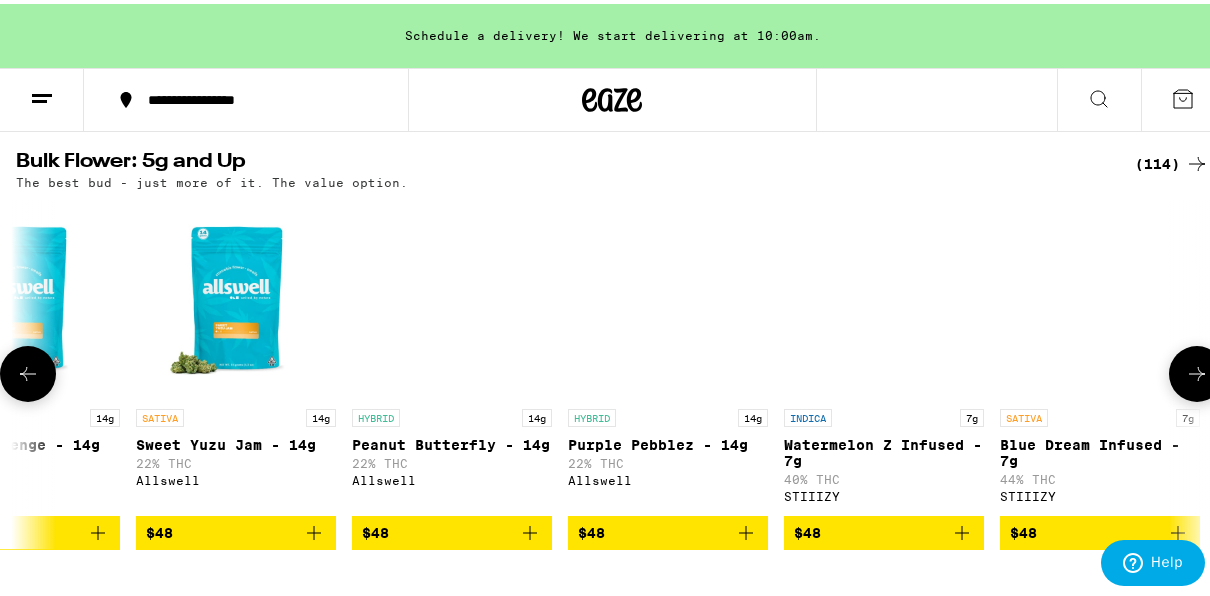 click at bounding box center [1197, 370] 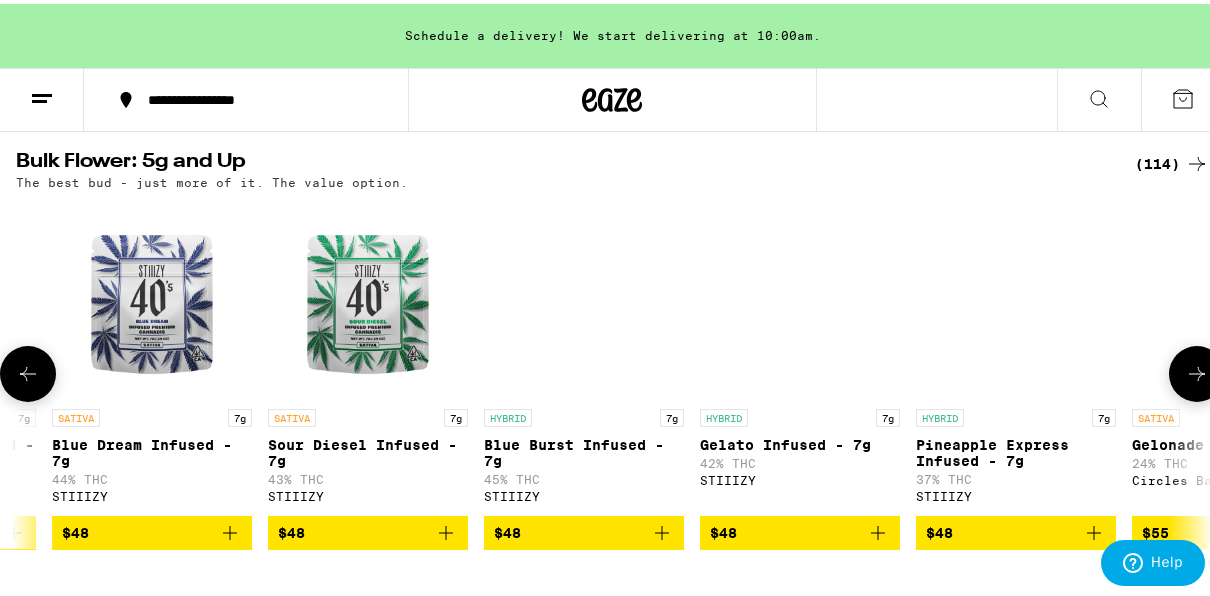 scroll, scrollTop: 0, scrollLeft: 10560, axis: horizontal 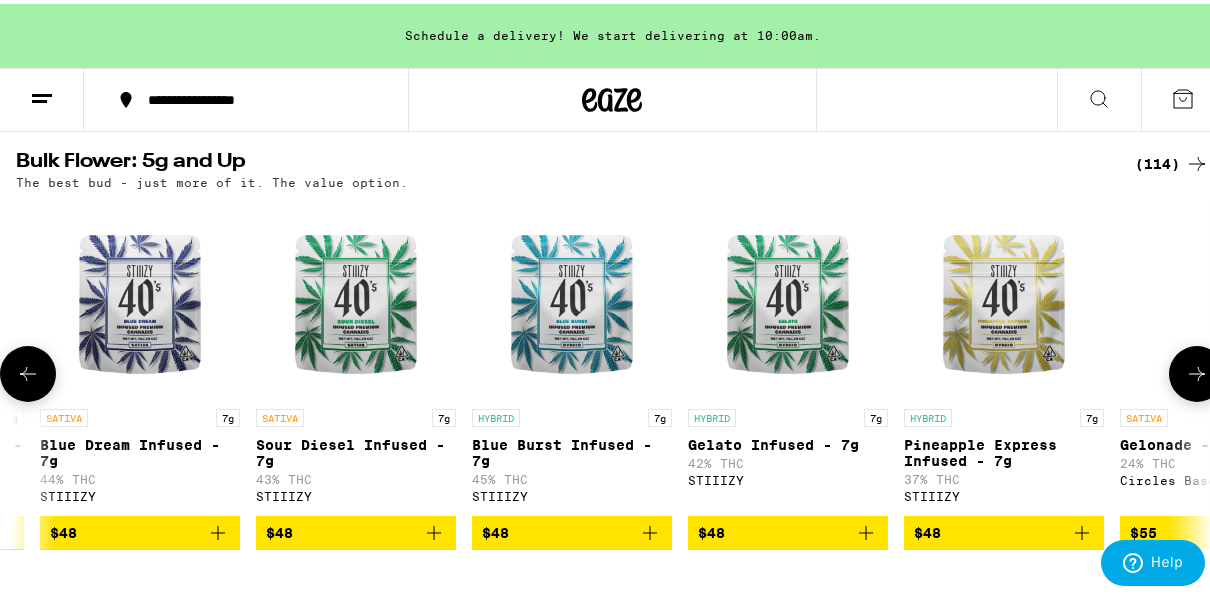 click at bounding box center [1197, 370] 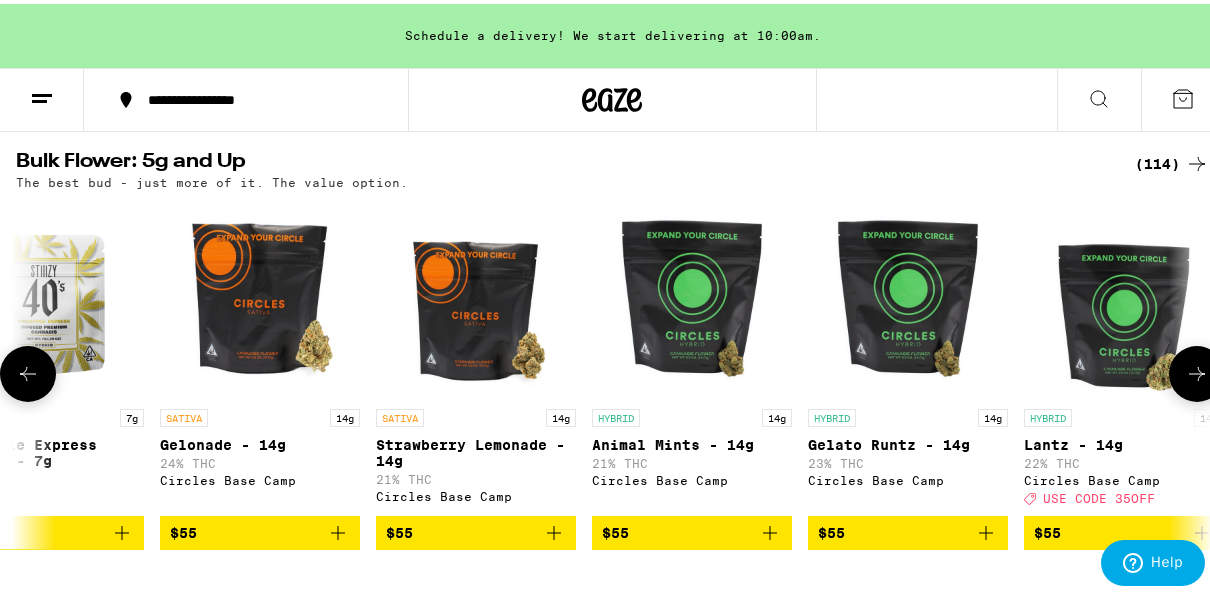click at bounding box center [1197, 370] 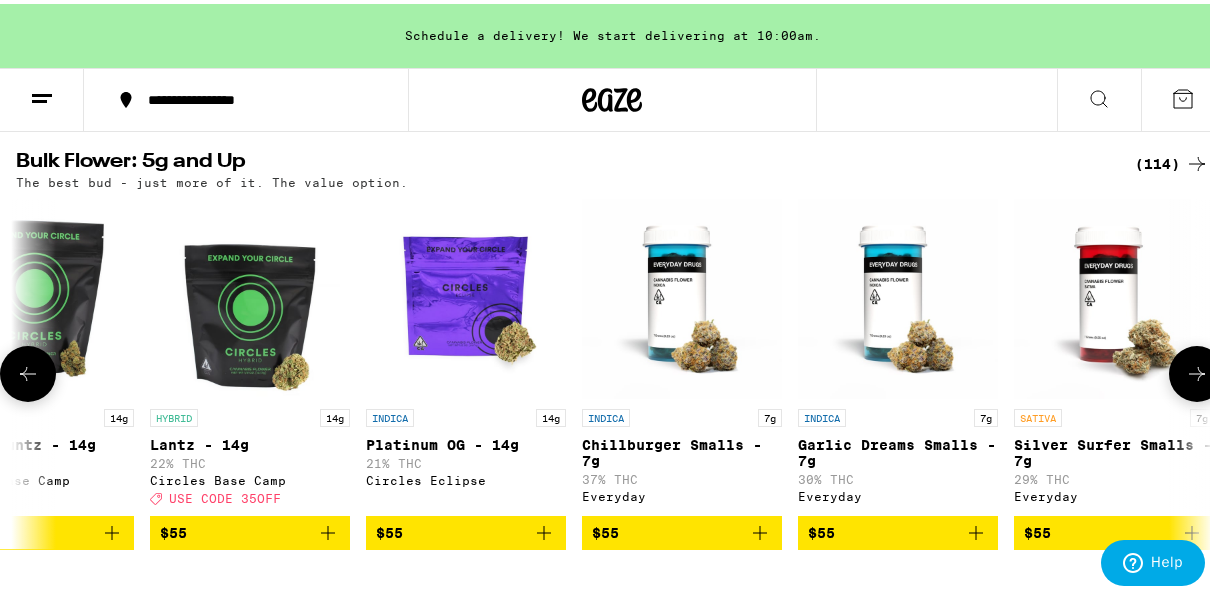scroll, scrollTop: 0, scrollLeft: 12480, axis: horizontal 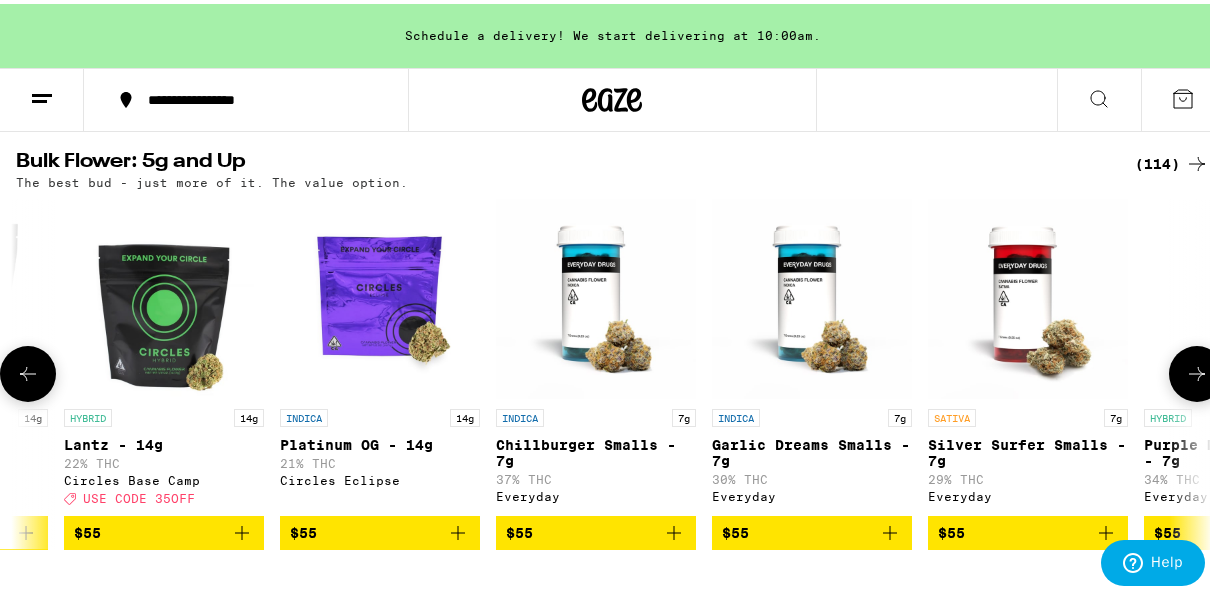 click at bounding box center (1197, 370) 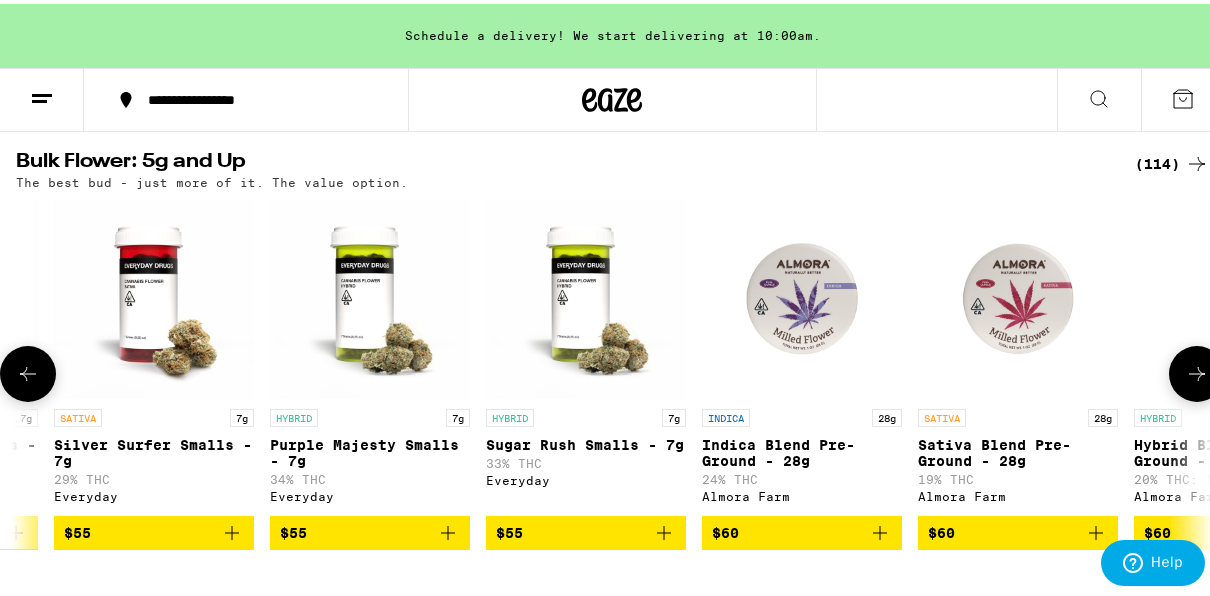 scroll, scrollTop: 0, scrollLeft: 13440, axis: horizontal 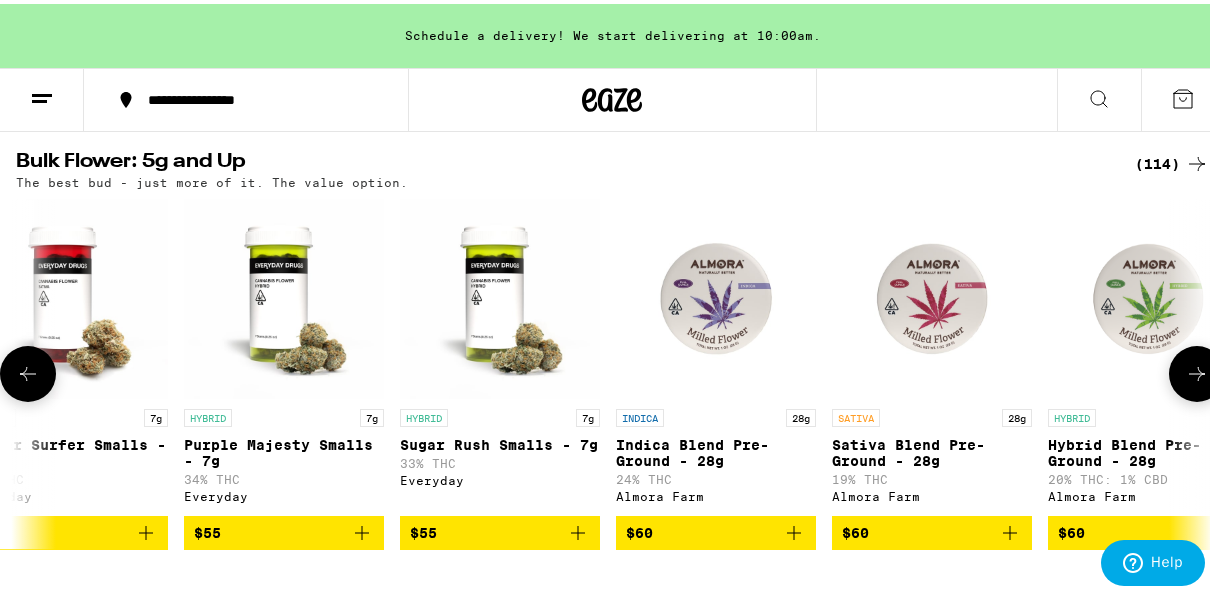click at bounding box center [1197, 370] 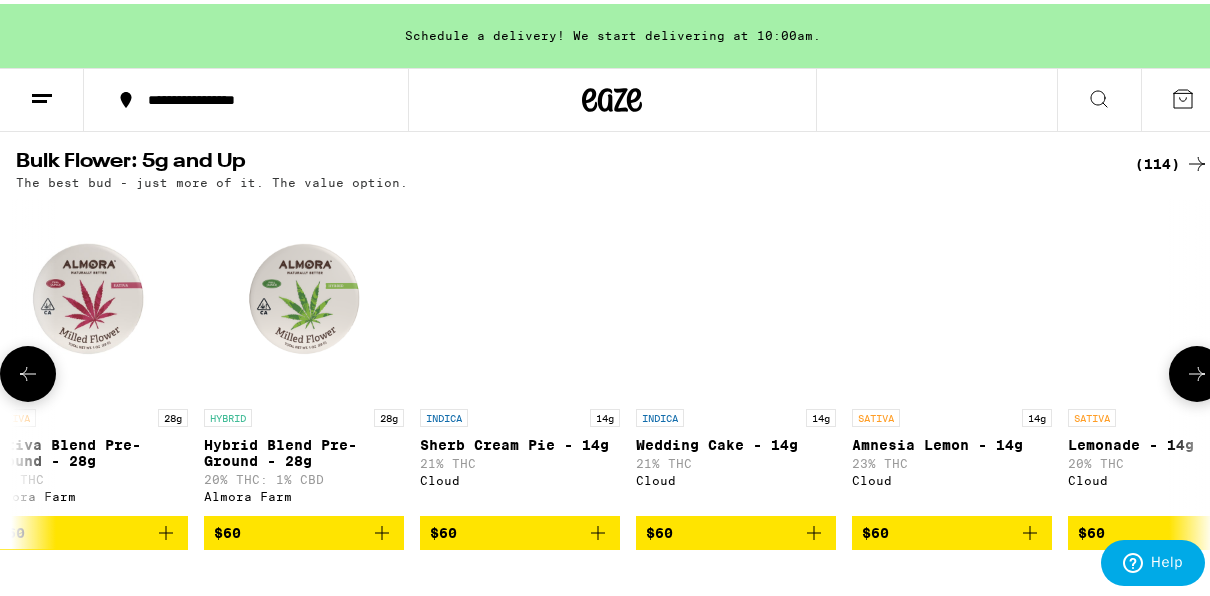 scroll, scrollTop: 0, scrollLeft: 14400, axis: horizontal 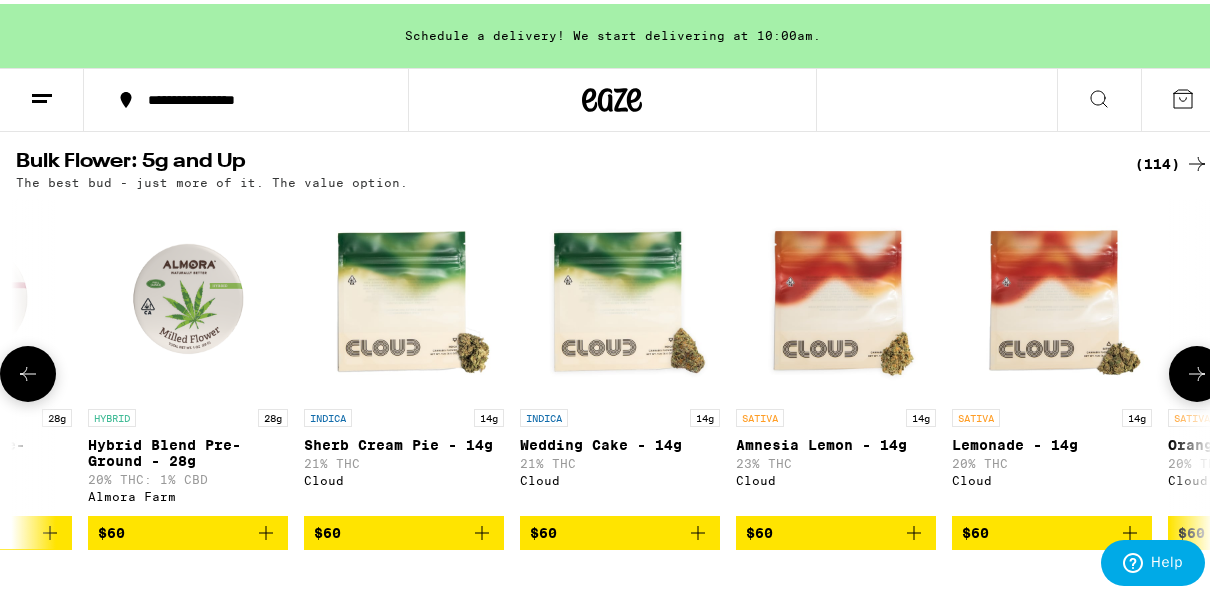 click at bounding box center [1197, 370] 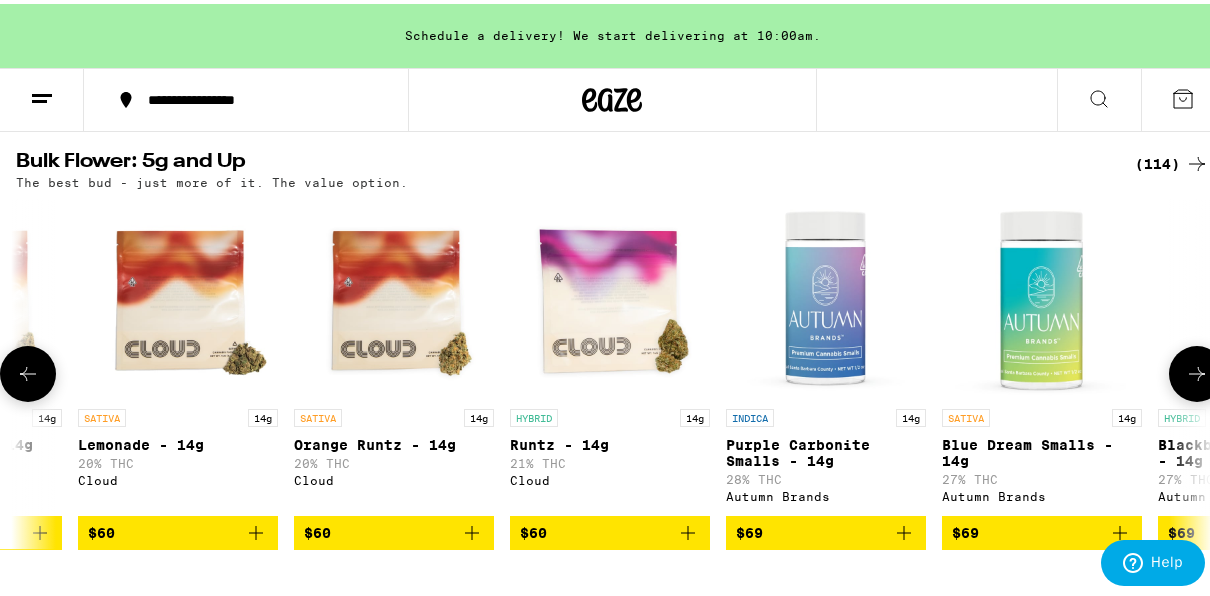scroll, scrollTop: 0, scrollLeft: 15360, axis: horizontal 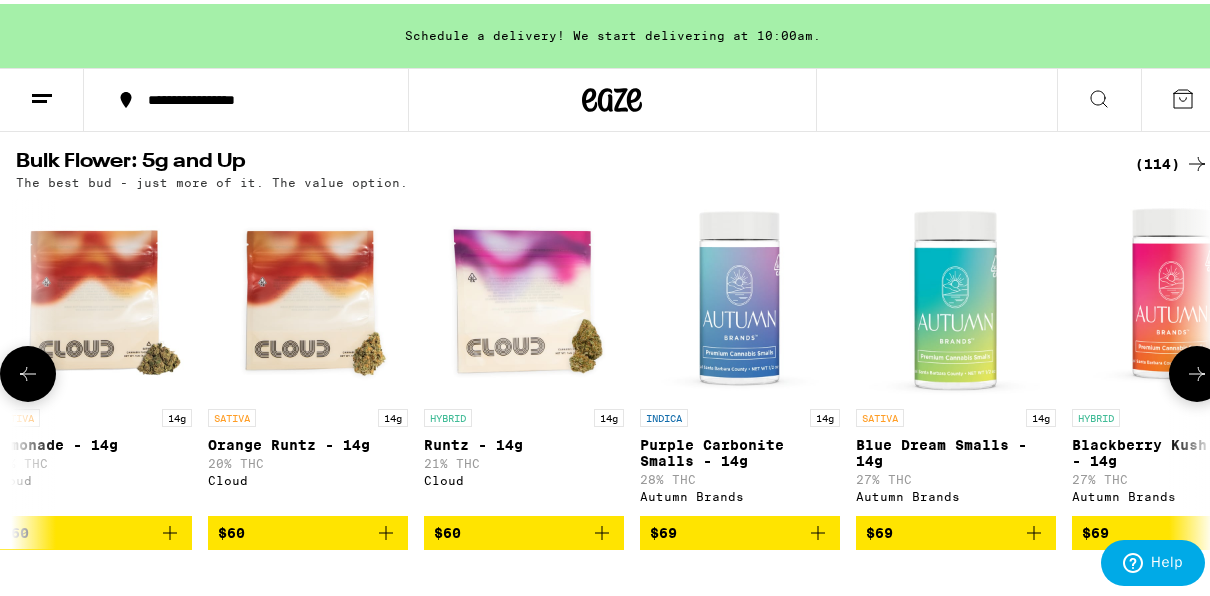 click at bounding box center (1197, 370) 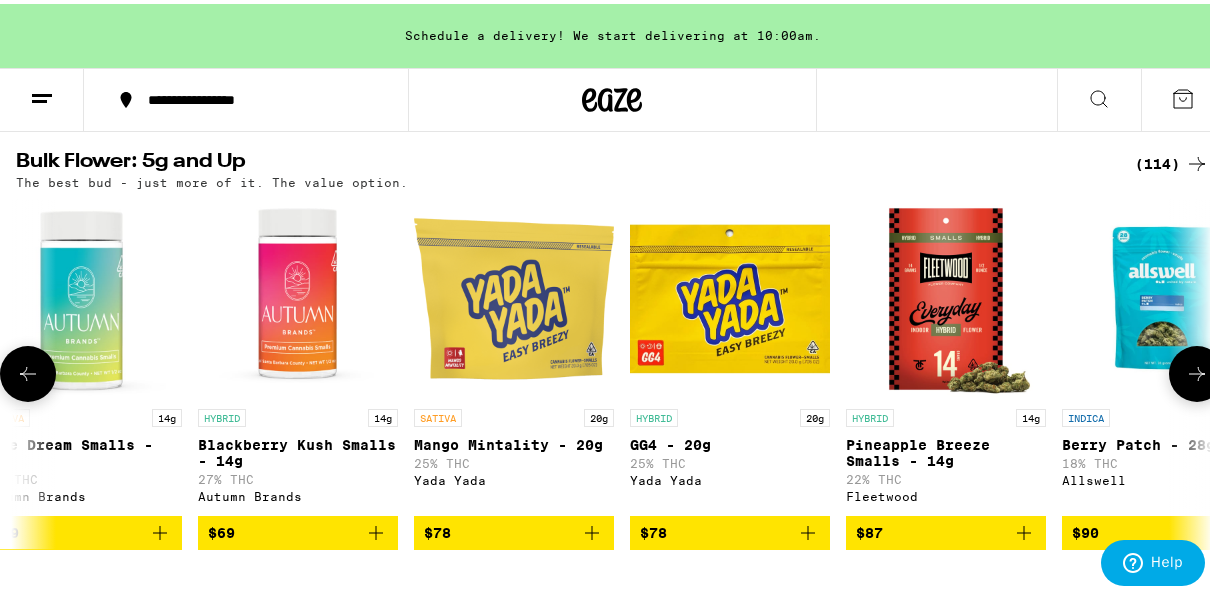 scroll, scrollTop: 0, scrollLeft: 16320, axis: horizontal 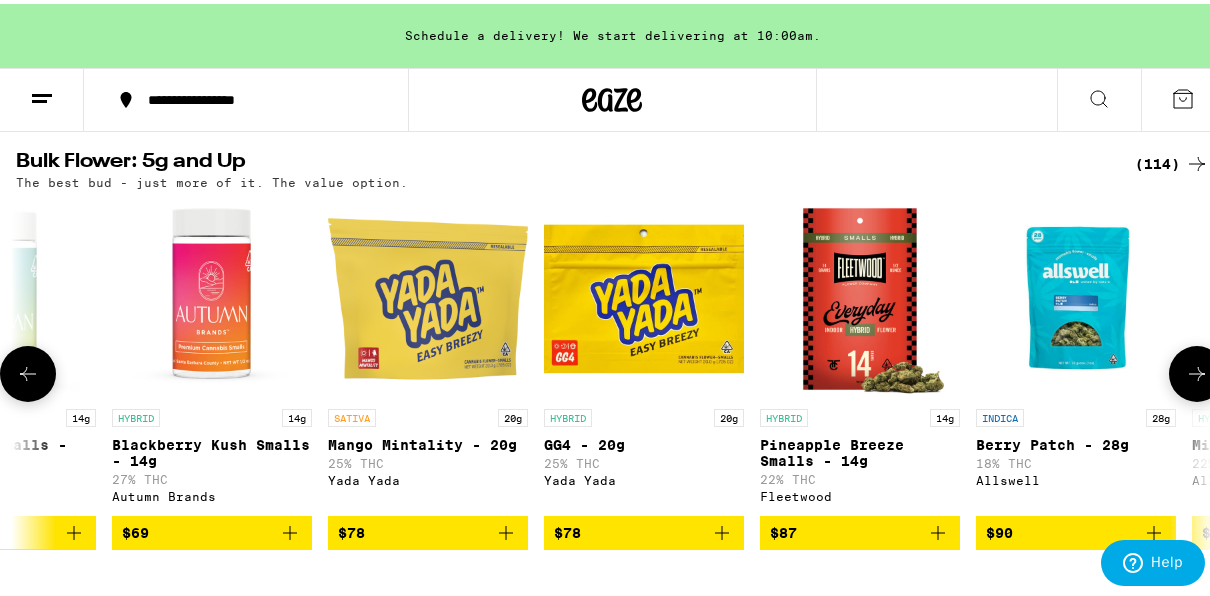 click at bounding box center (1197, 370) 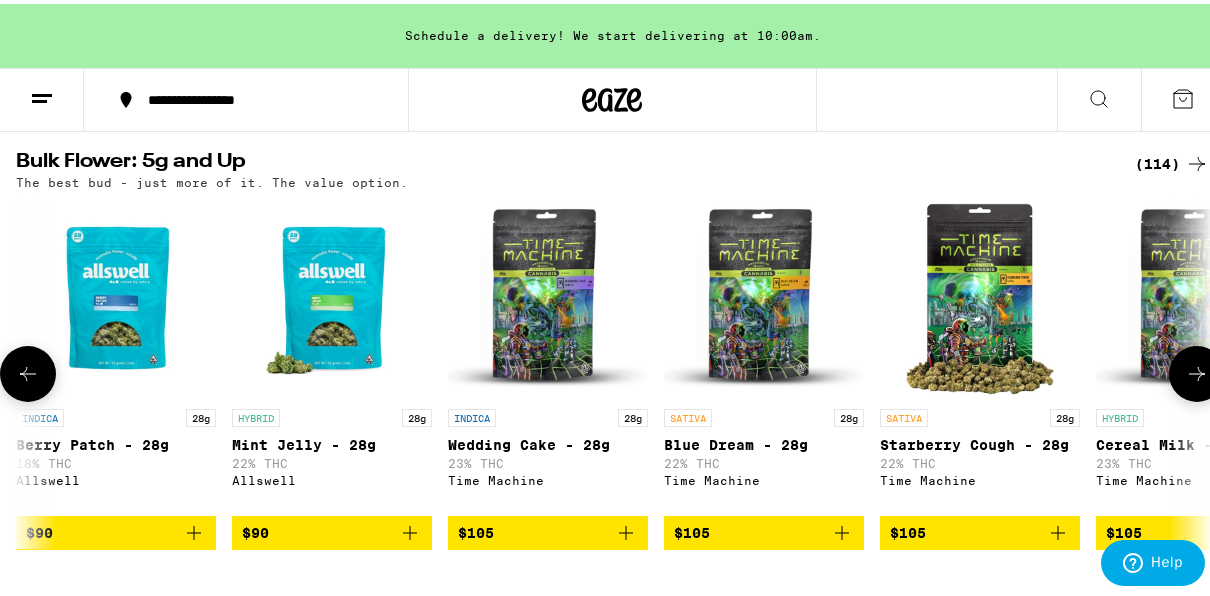 click at bounding box center (1197, 370) 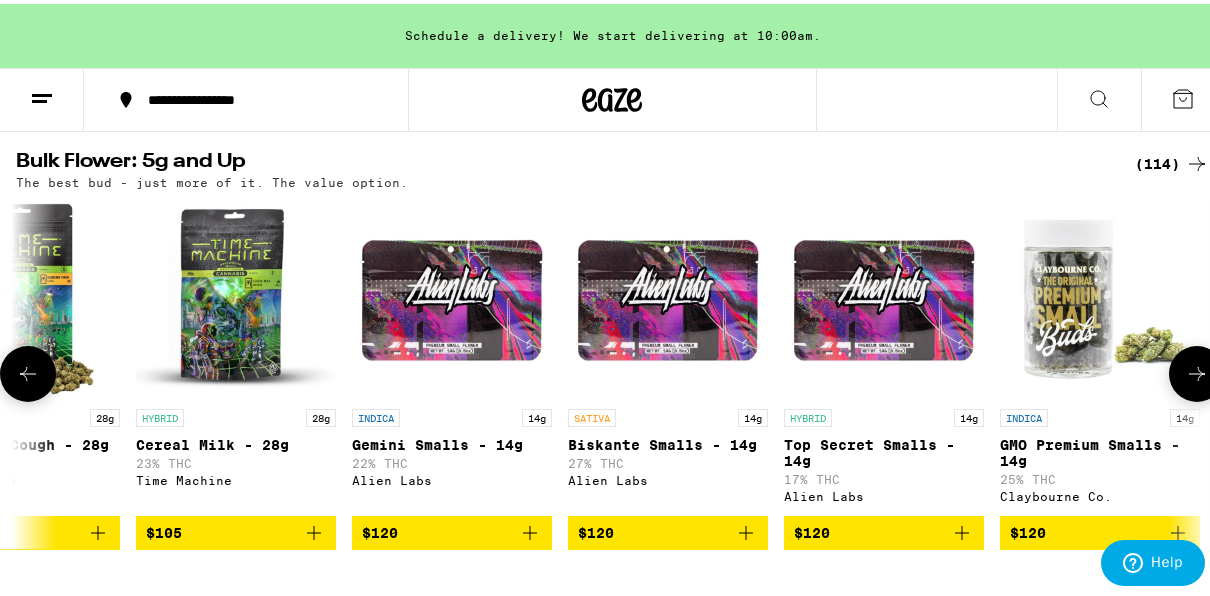 click at bounding box center [1197, 370] 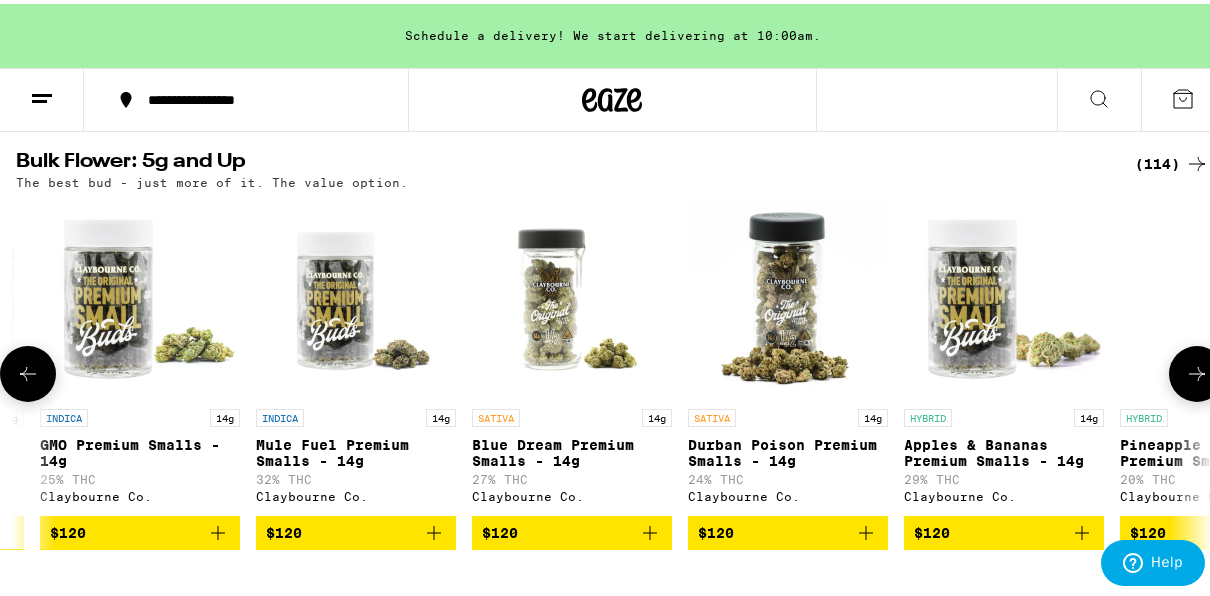 click at bounding box center (1197, 370) 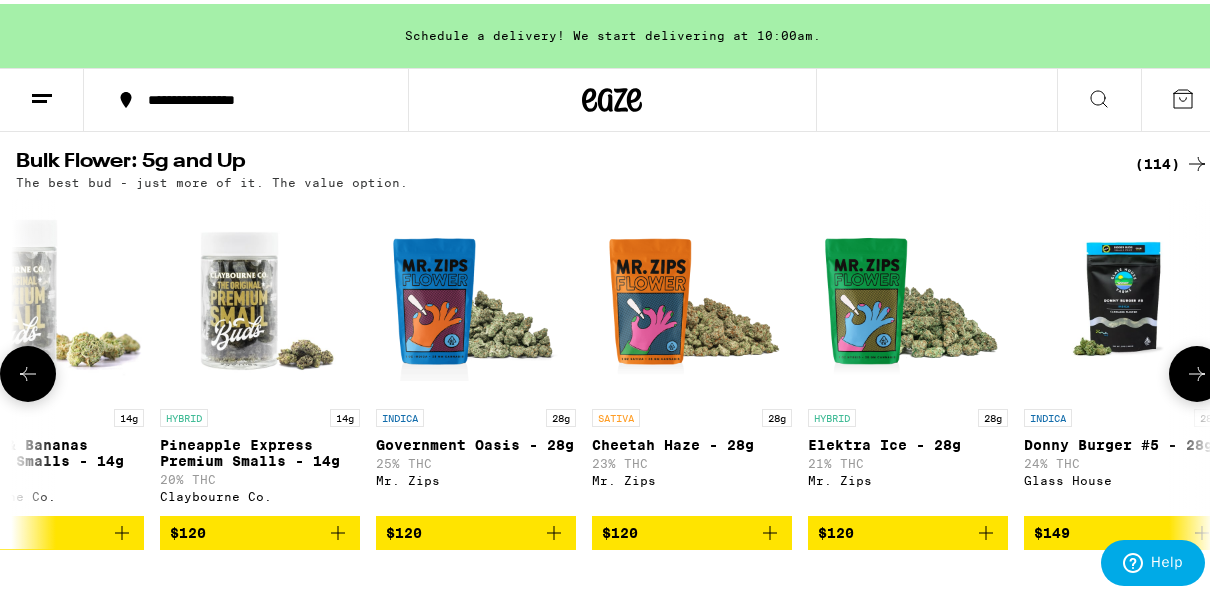 click at bounding box center [1197, 370] 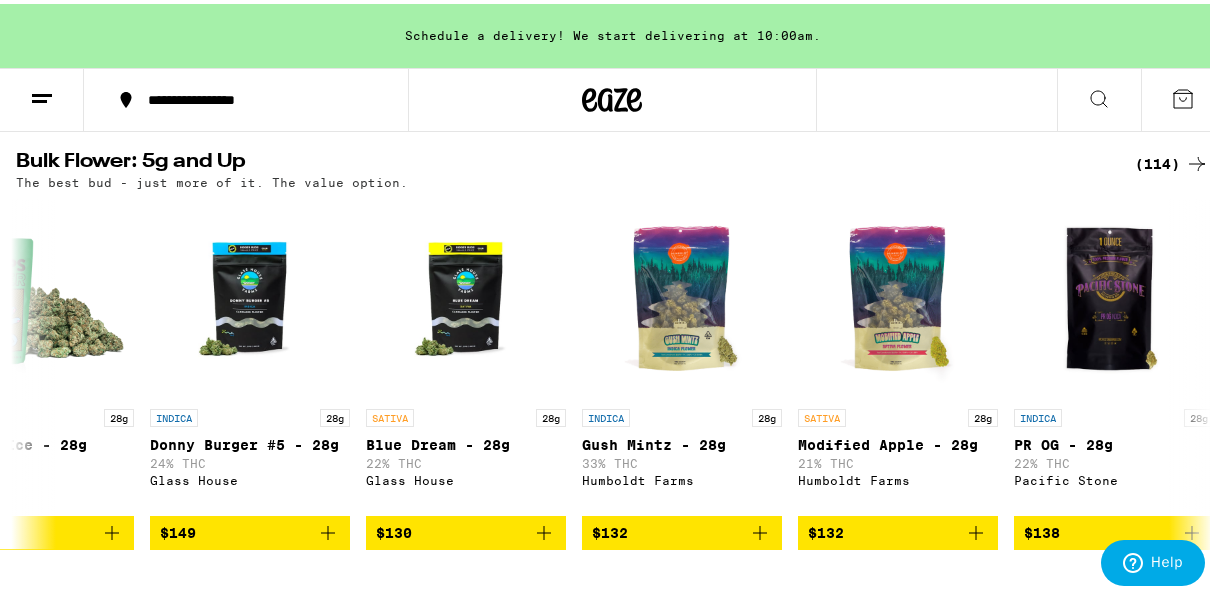 scroll, scrollTop: 0, scrollLeft: 21120, axis: horizontal 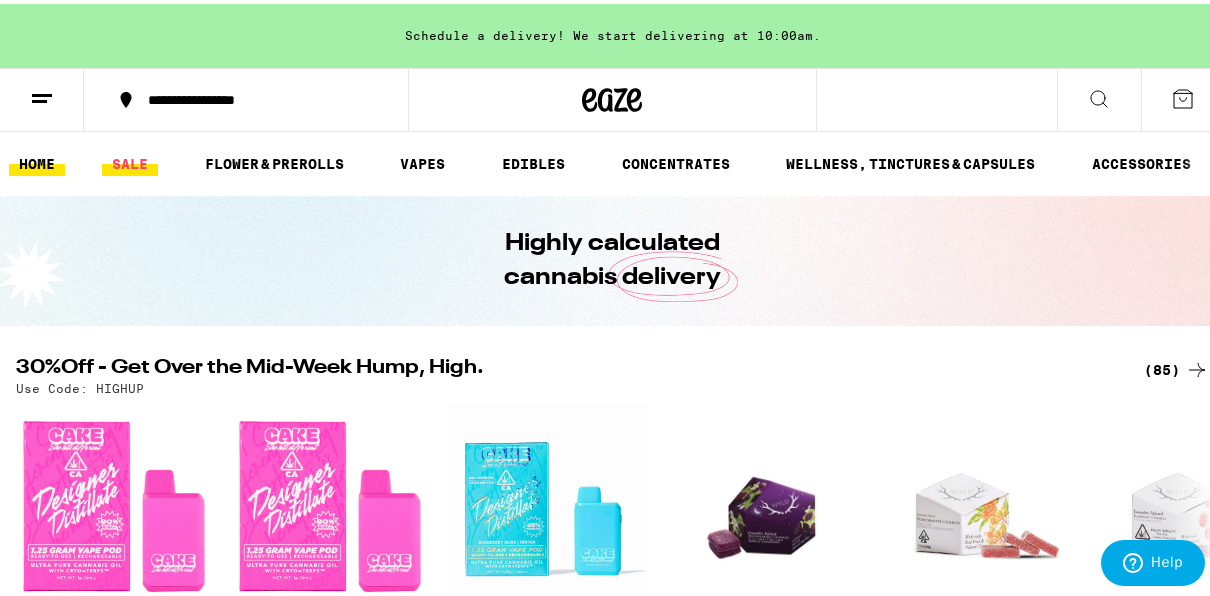 click on "SALE" at bounding box center (130, 160) 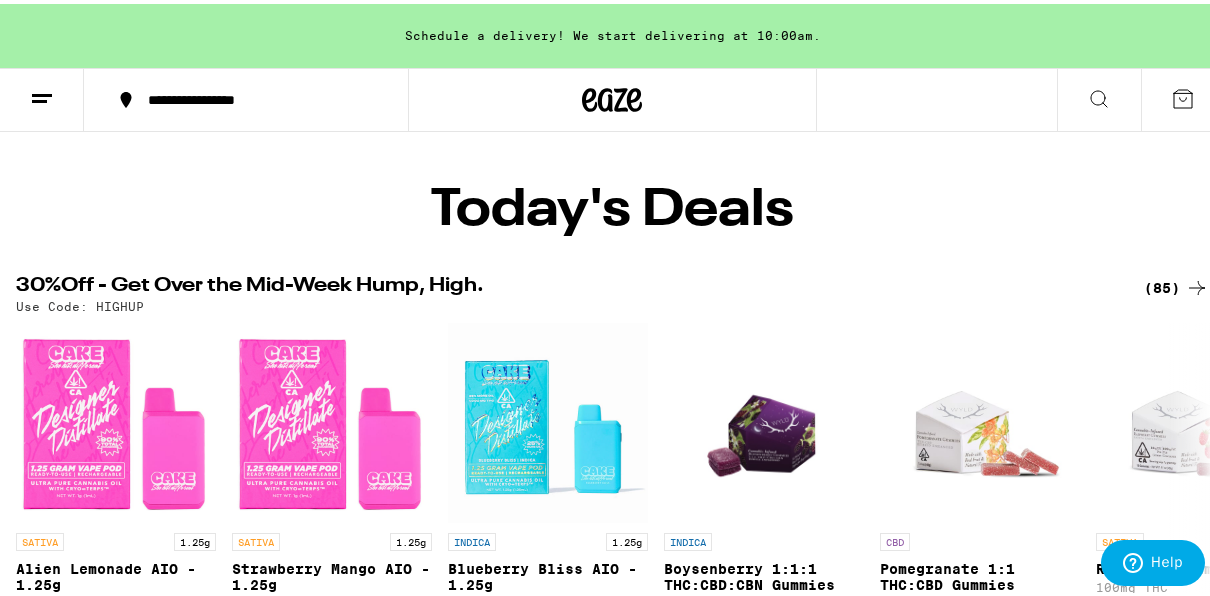 scroll, scrollTop: 0, scrollLeft: 0, axis: both 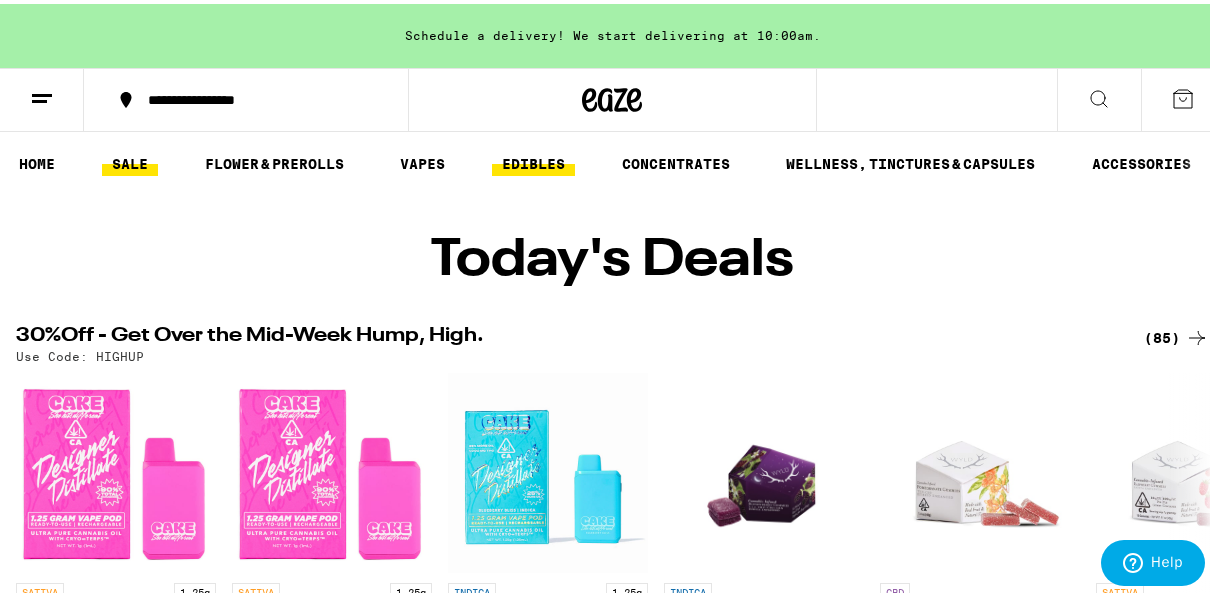 click on "EDIBLES" at bounding box center (533, 160) 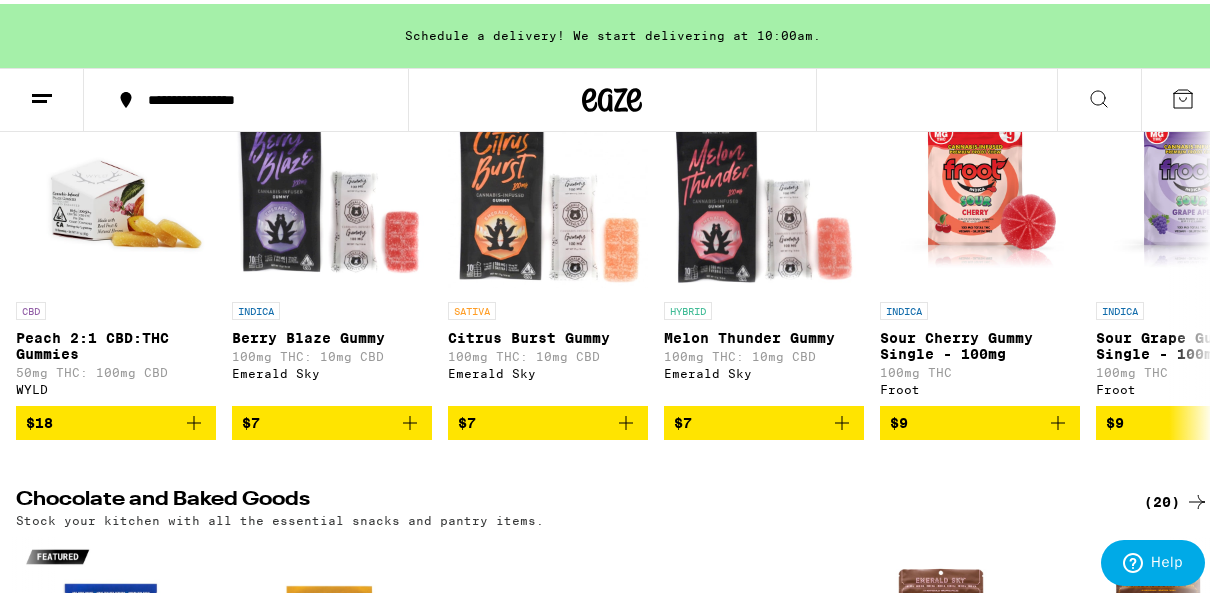 scroll, scrollTop: 320, scrollLeft: 0, axis: vertical 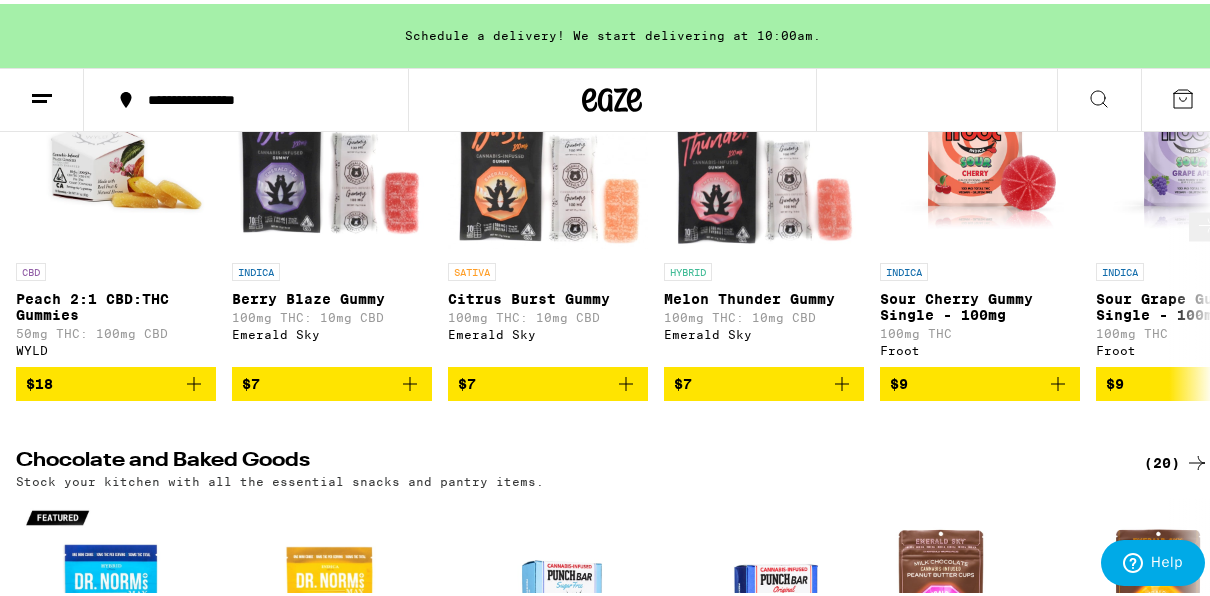 click 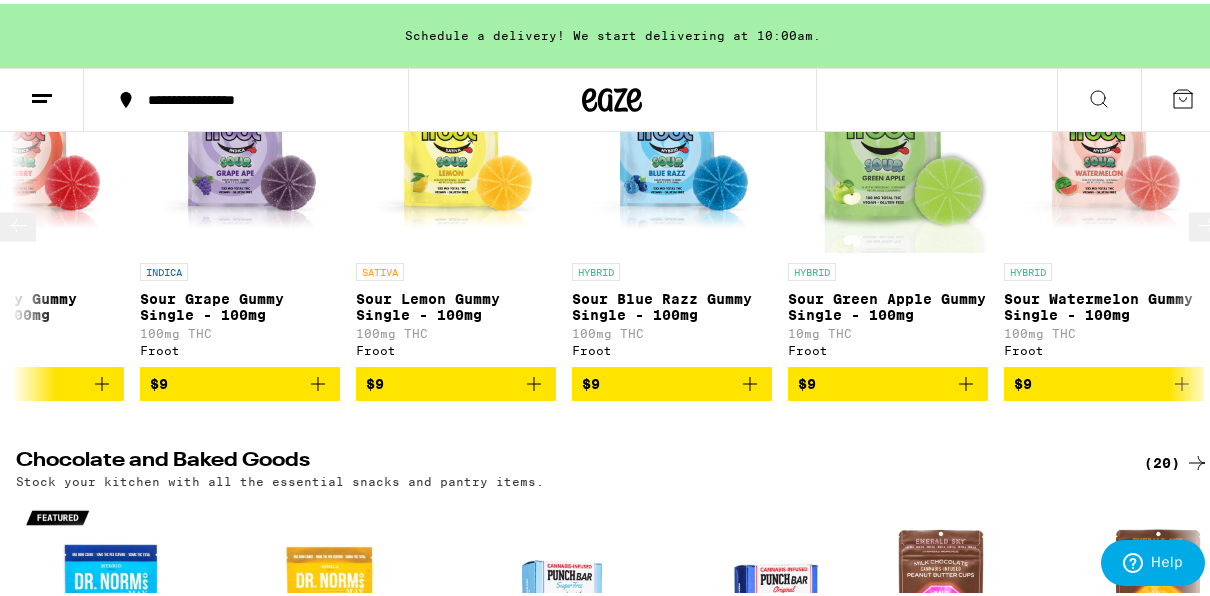 scroll, scrollTop: 0, scrollLeft: 960, axis: horizontal 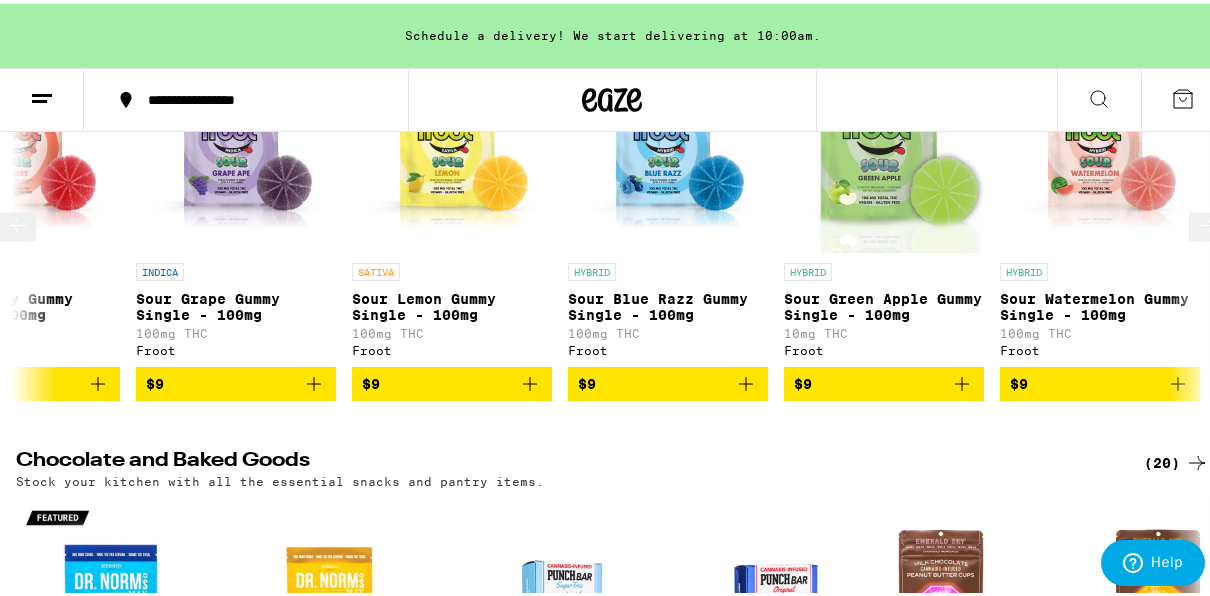 click 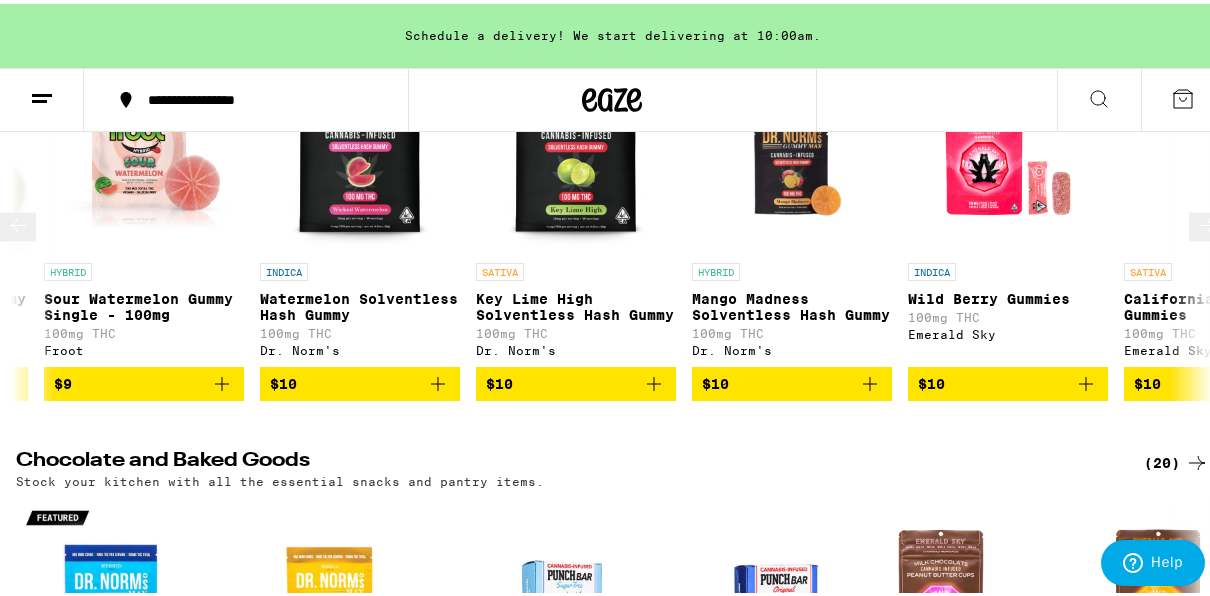scroll, scrollTop: 0, scrollLeft: 1920, axis: horizontal 